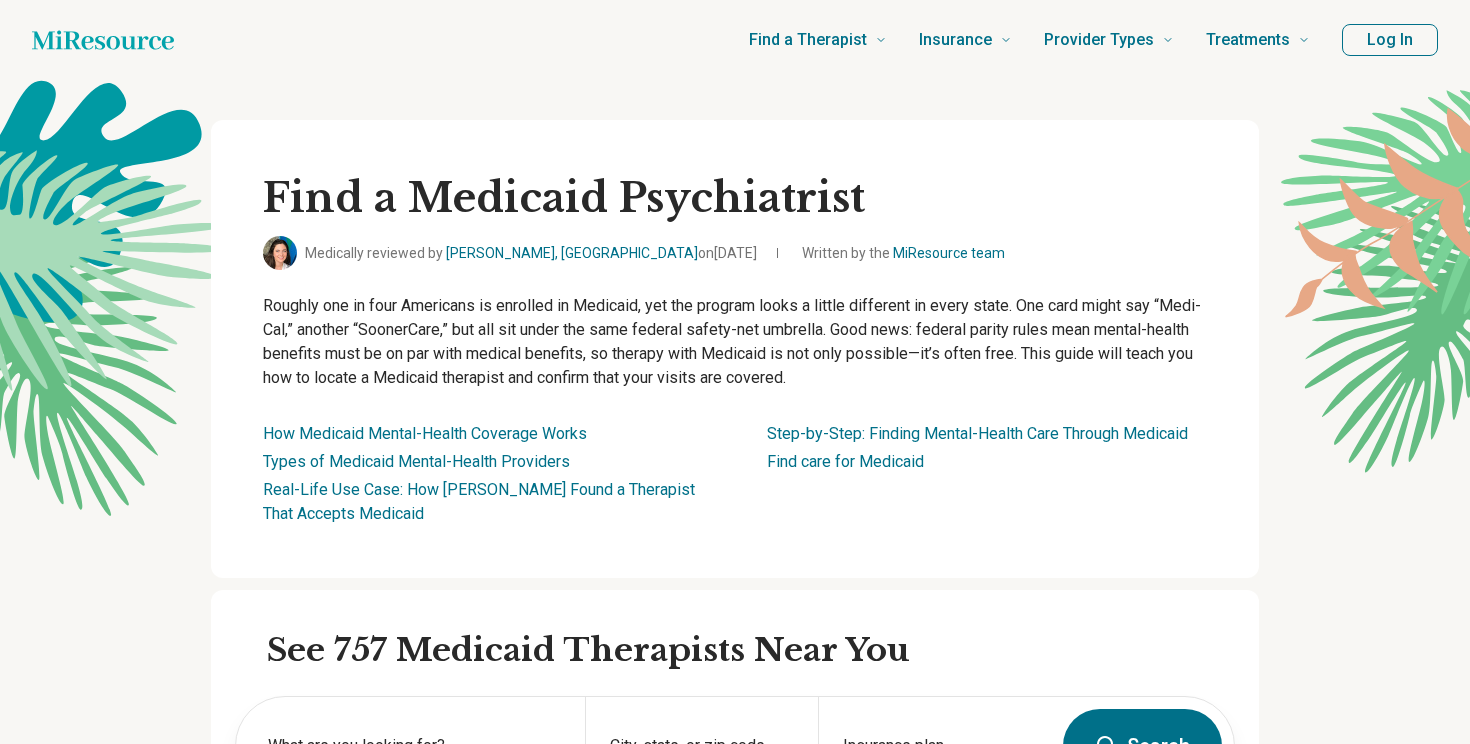 scroll, scrollTop: 0, scrollLeft: 0, axis: both 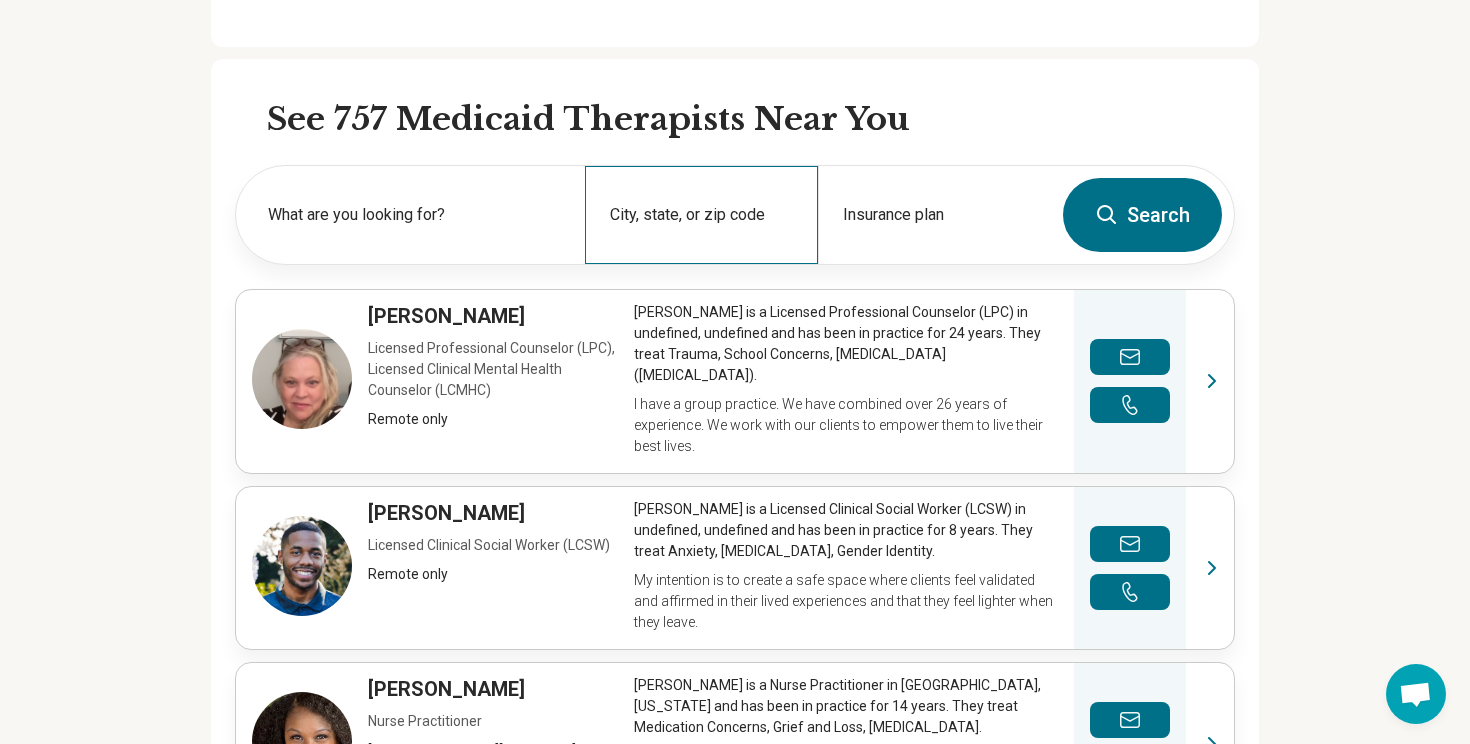 click on "City, state, or zip code" at bounding box center [701, 215] 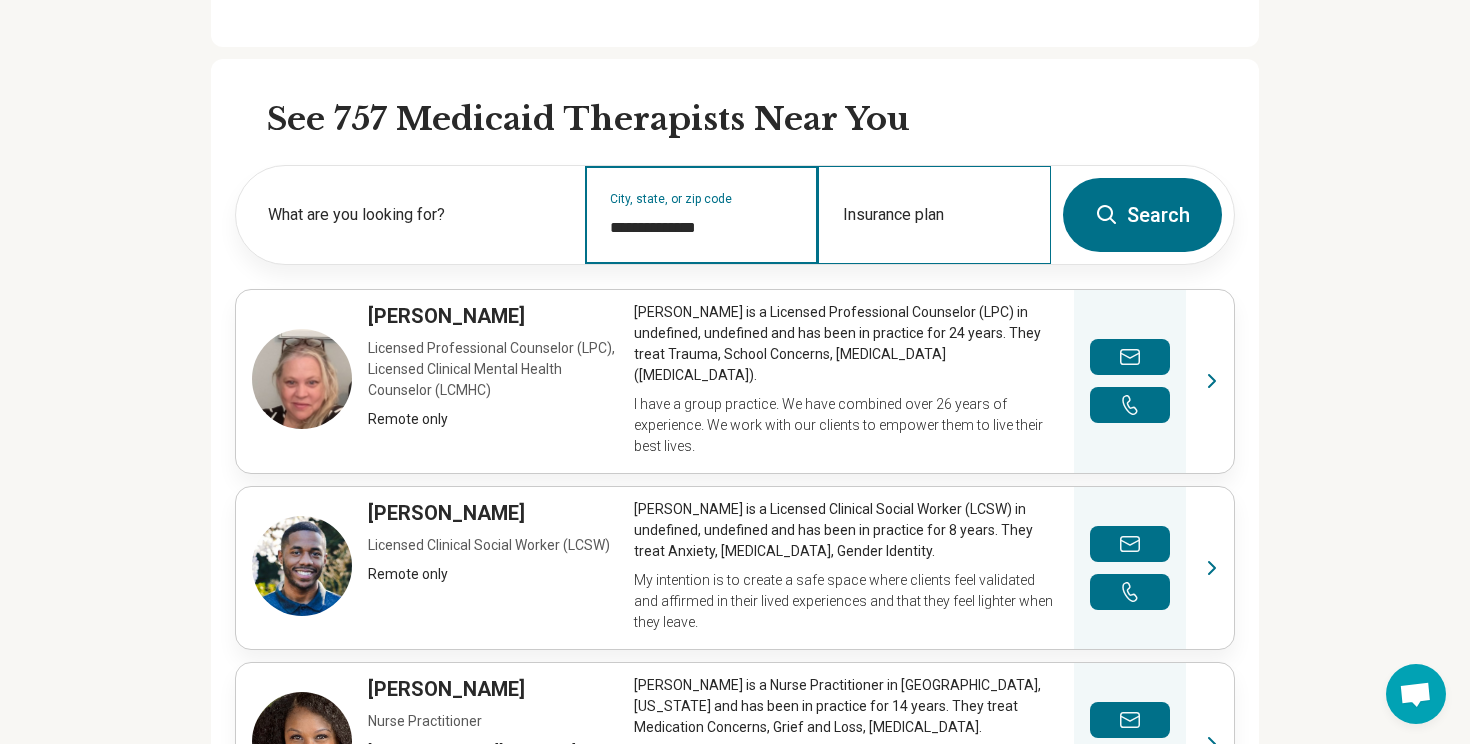 type on "**********" 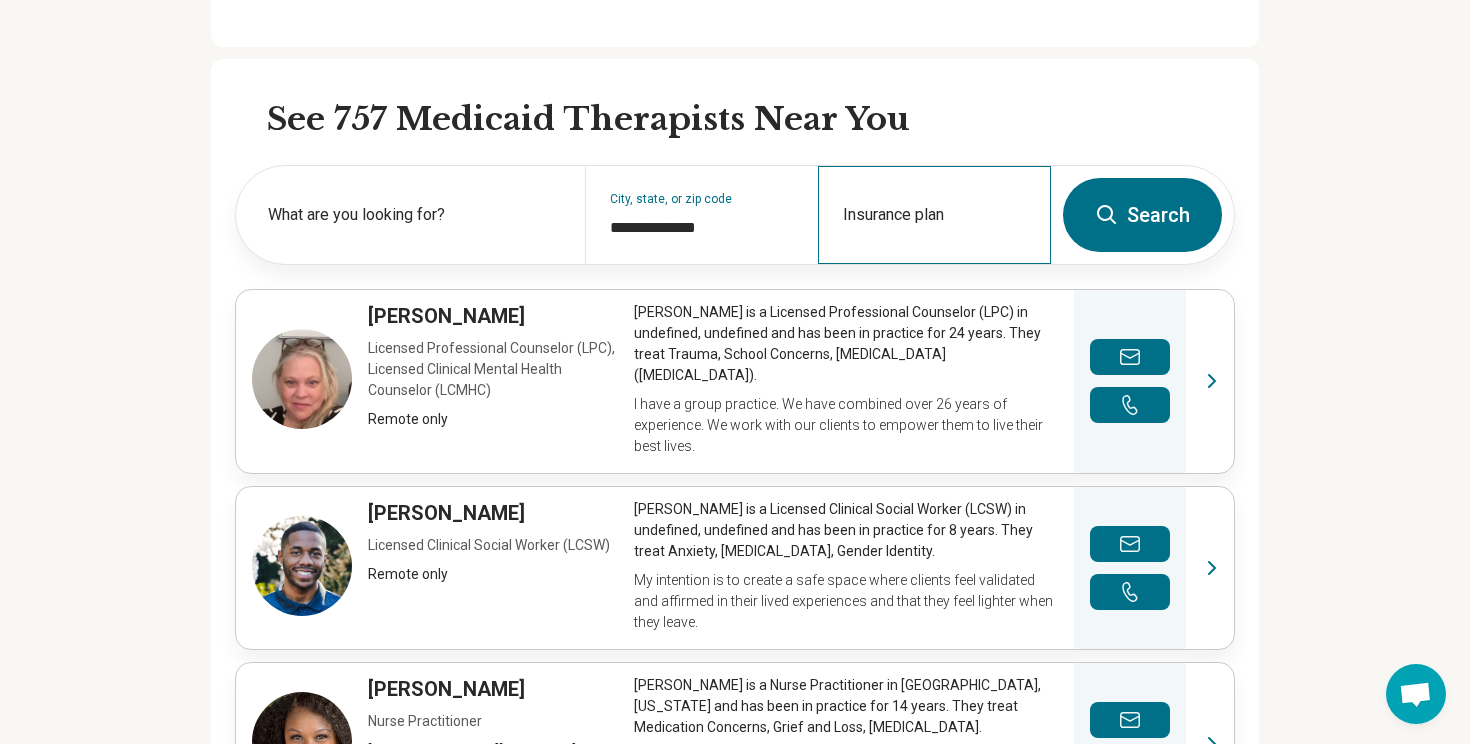 click on "Insurance plan" at bounding box center (934, 215) 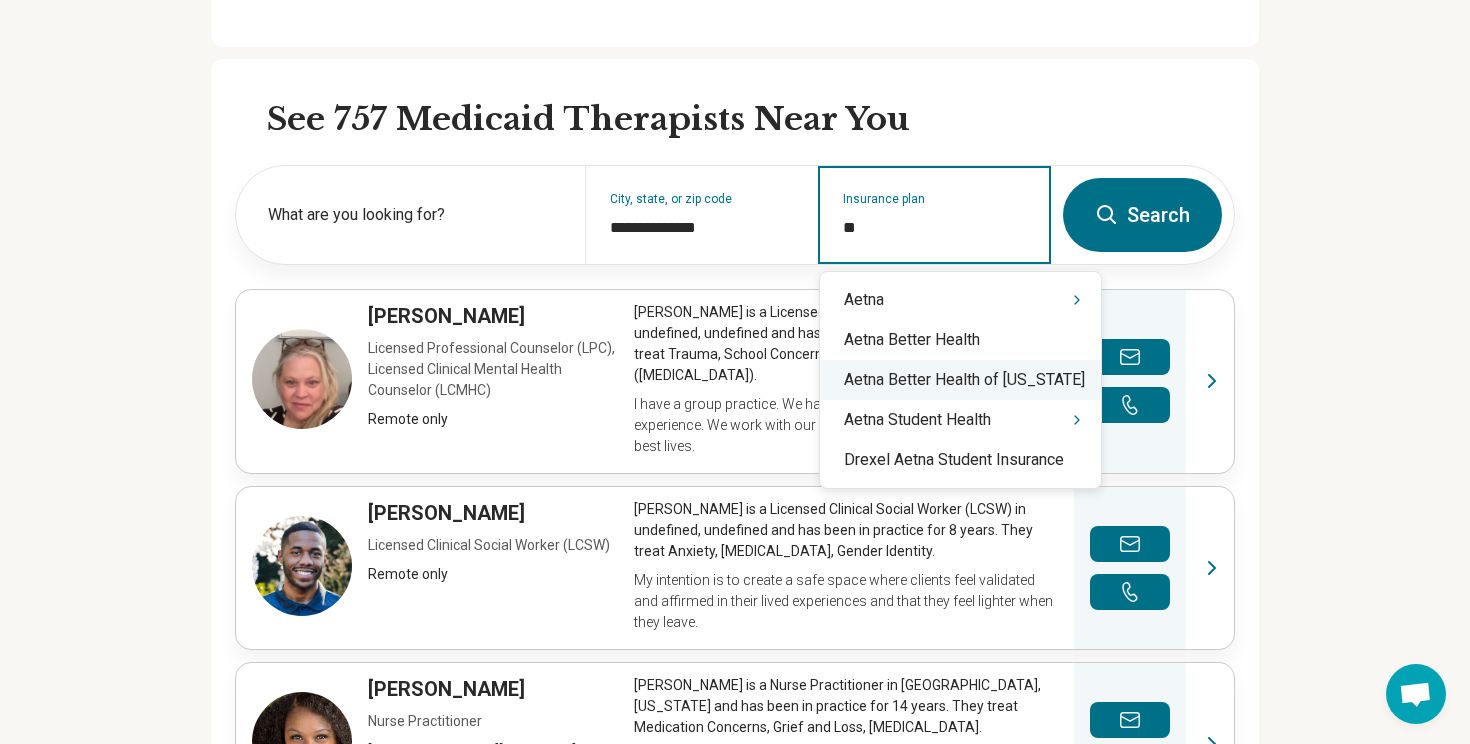 type on "*" 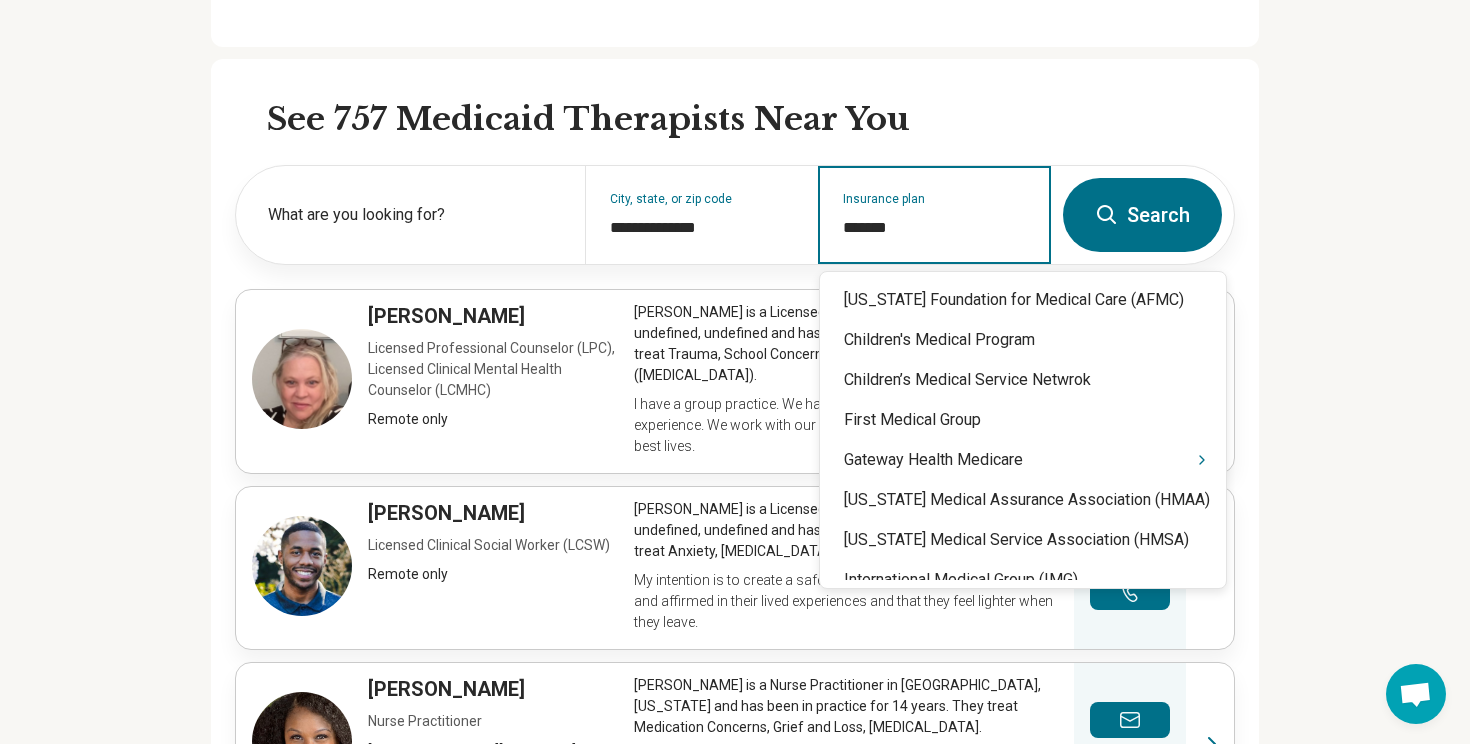 type on "********" 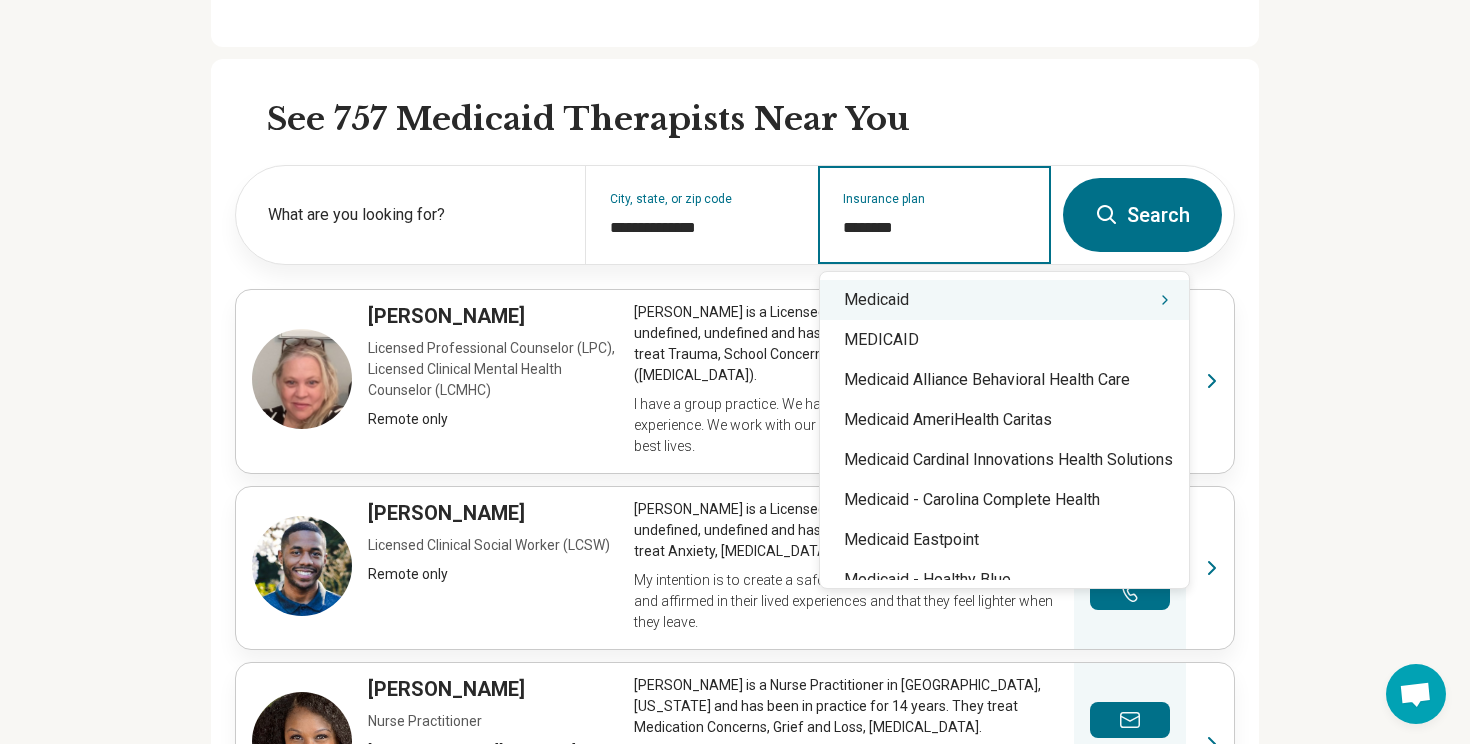 click on "Medicaid" at bounding box center [1004, 300] 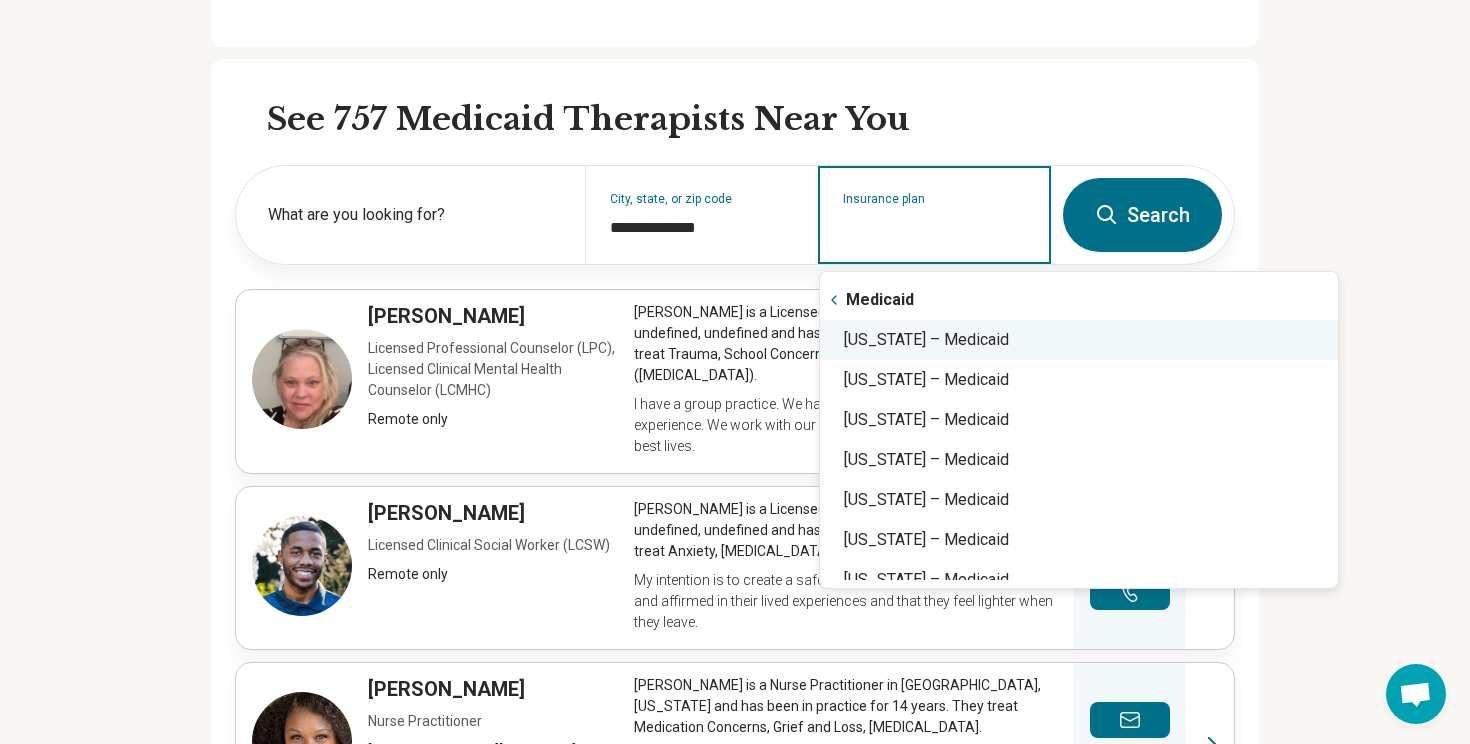 click on "[US_STATE] – Medicaid" at bounding box center [1079, 340] 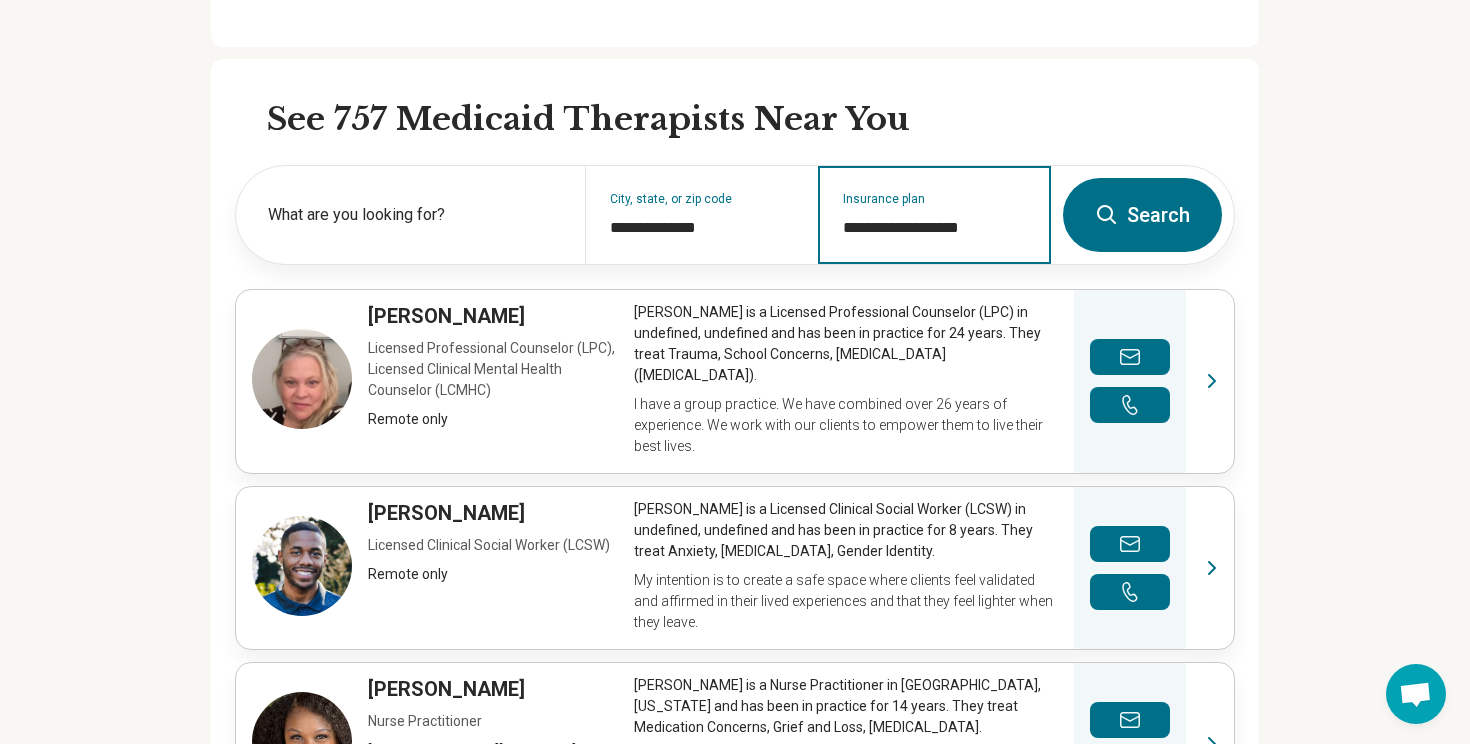 type on "**********" 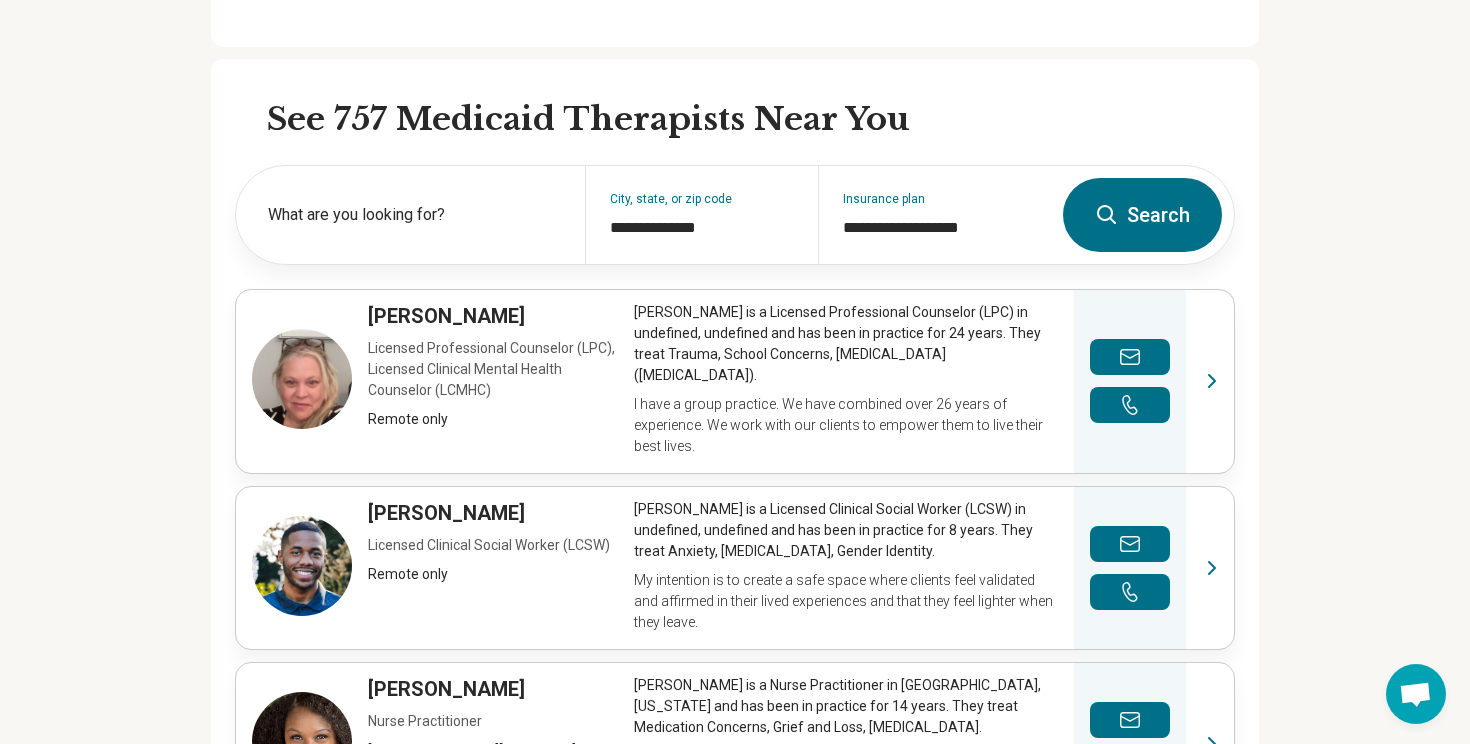 click on "Search" at bounding box center (1142, 215) 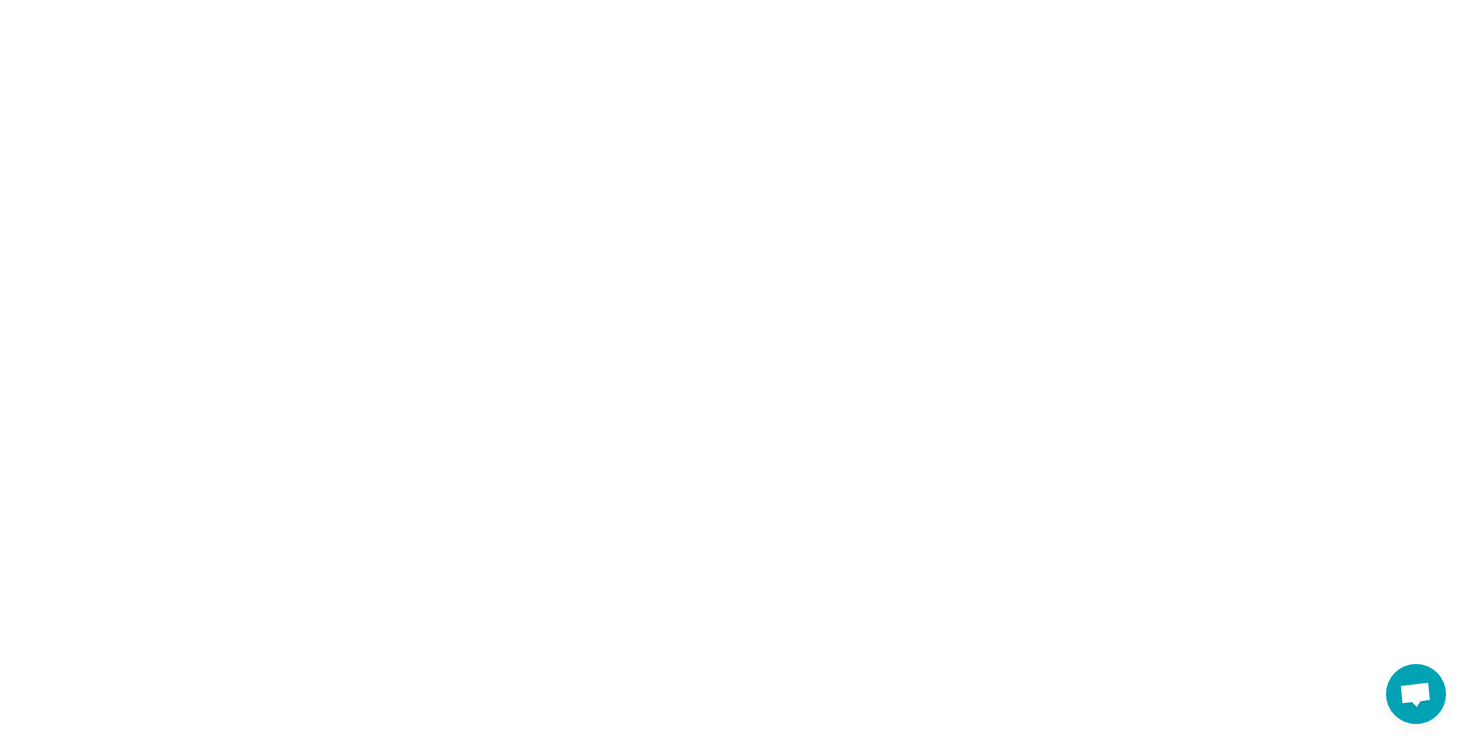 scroll, scrollTop: 0, scrollLeft: 0, axis: both 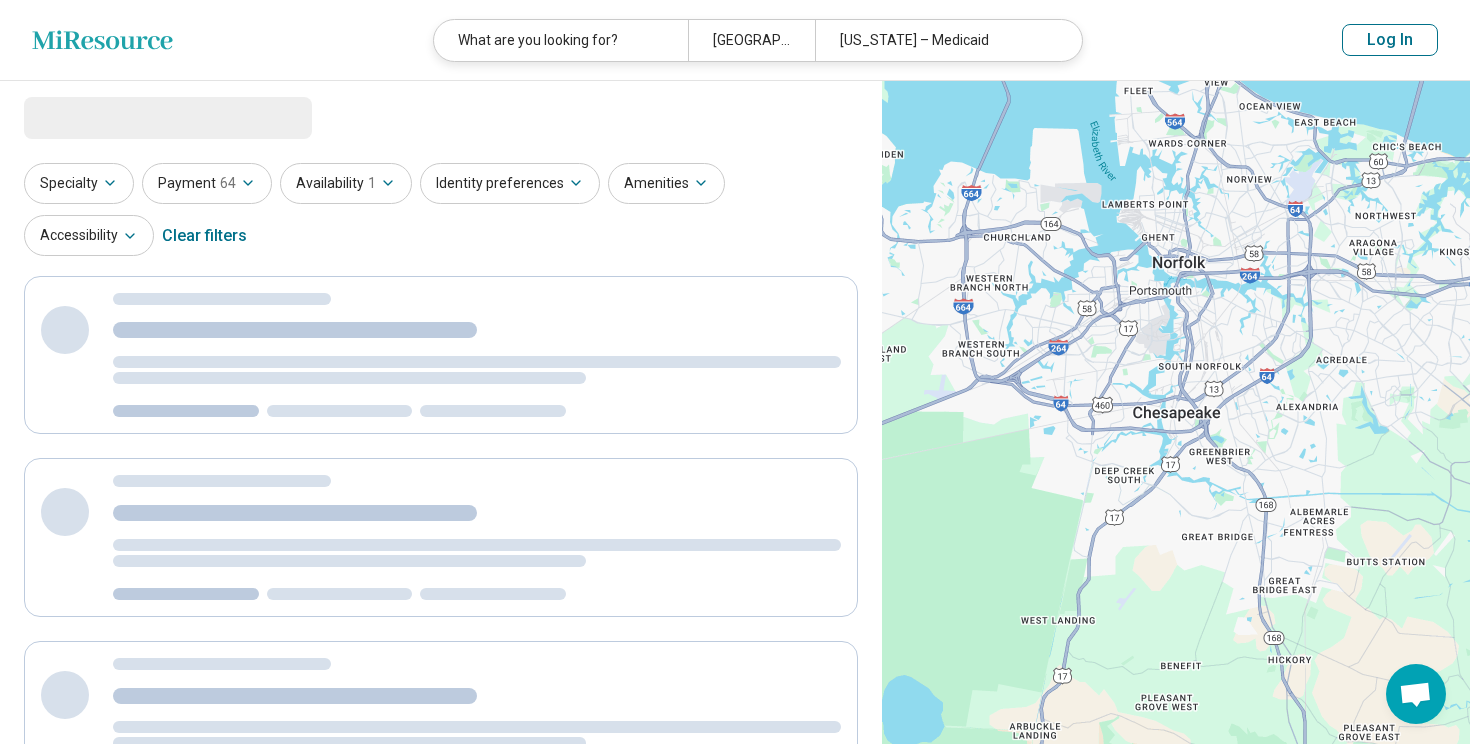 select on "***" 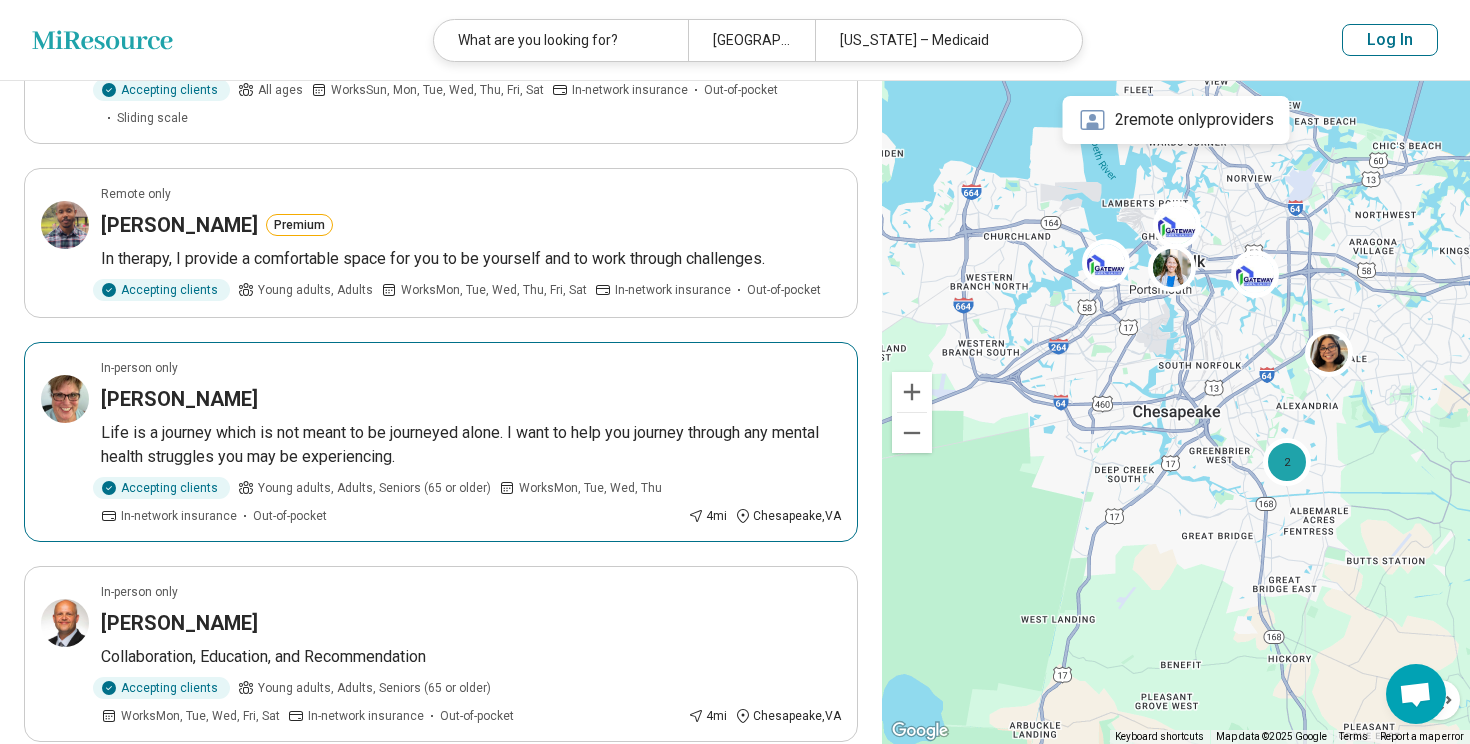 scroll, scrollTop: 324, scrollLeft: 0, axis: vertical 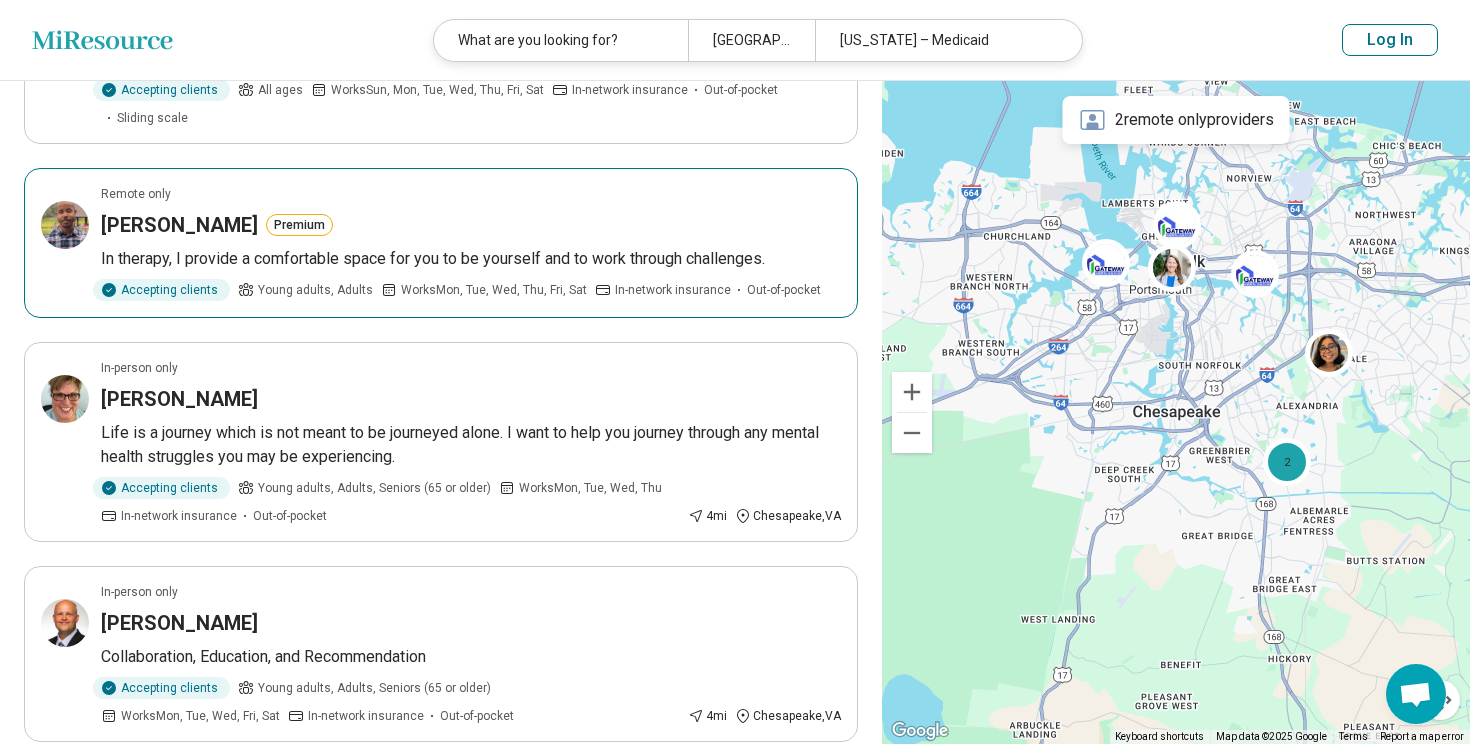 click on "In therapy, I provide a comfortable space for you to be yourself and to work through challenges." at bounding box center (471, 259) 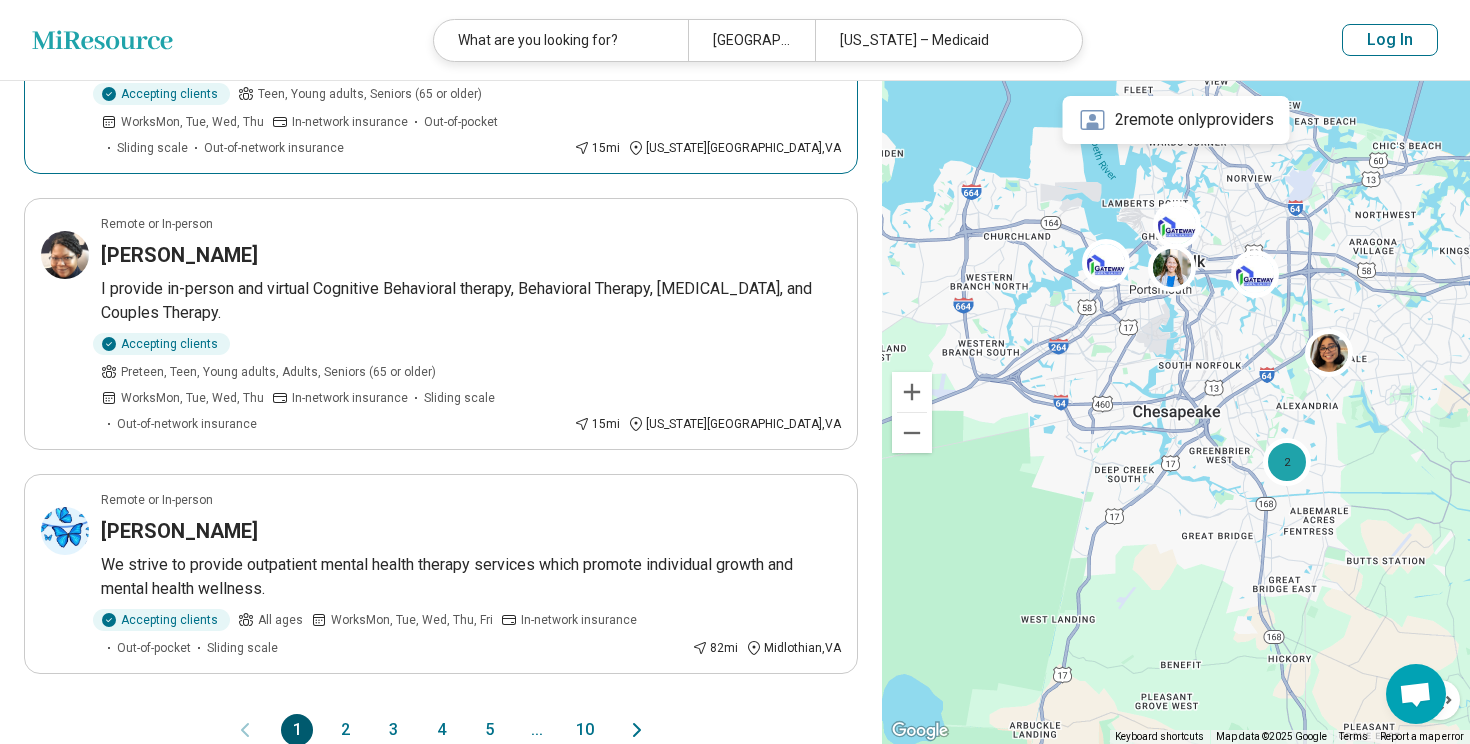 scroll, scrollTop: 2032, scrollLeft: 0, axis: vertical 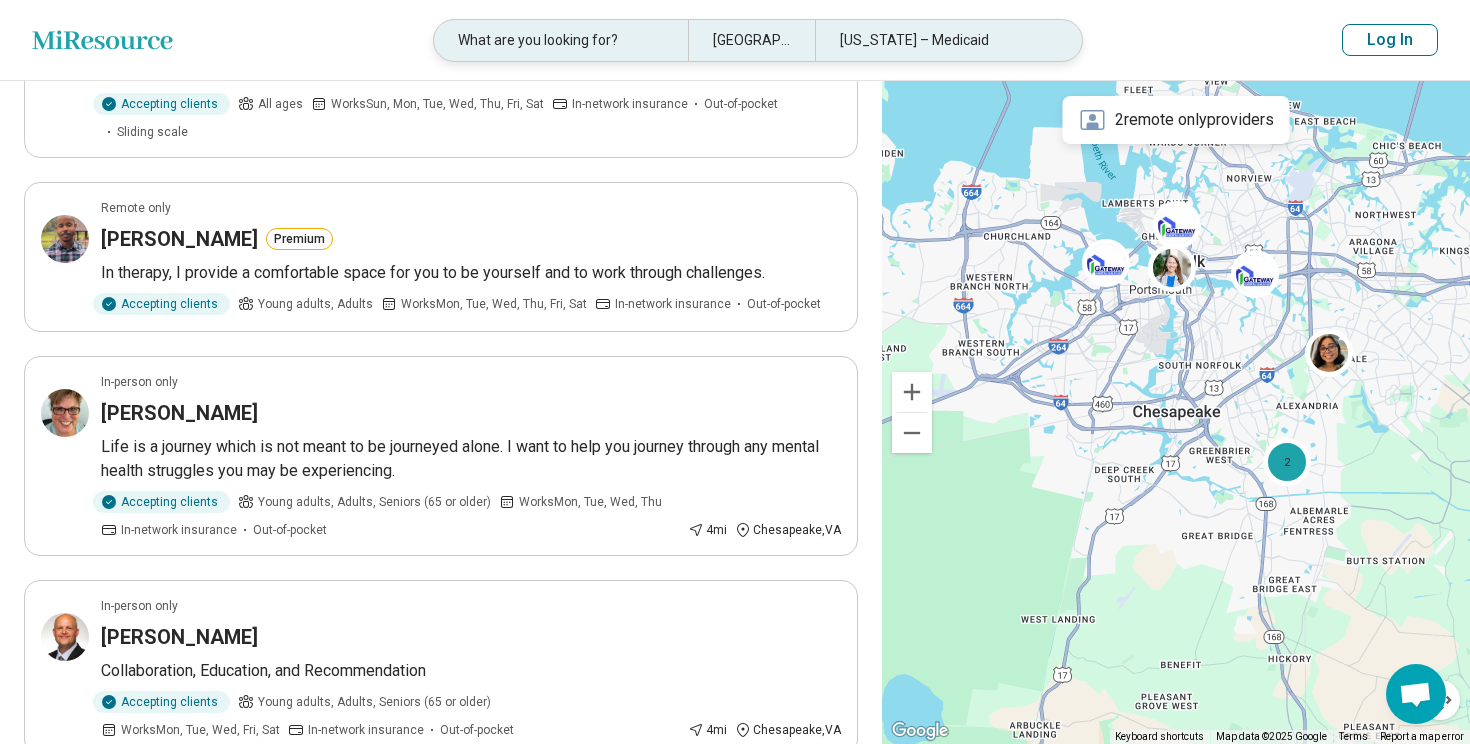 click on "What are you looking for?" at bounding box center [561, 40] 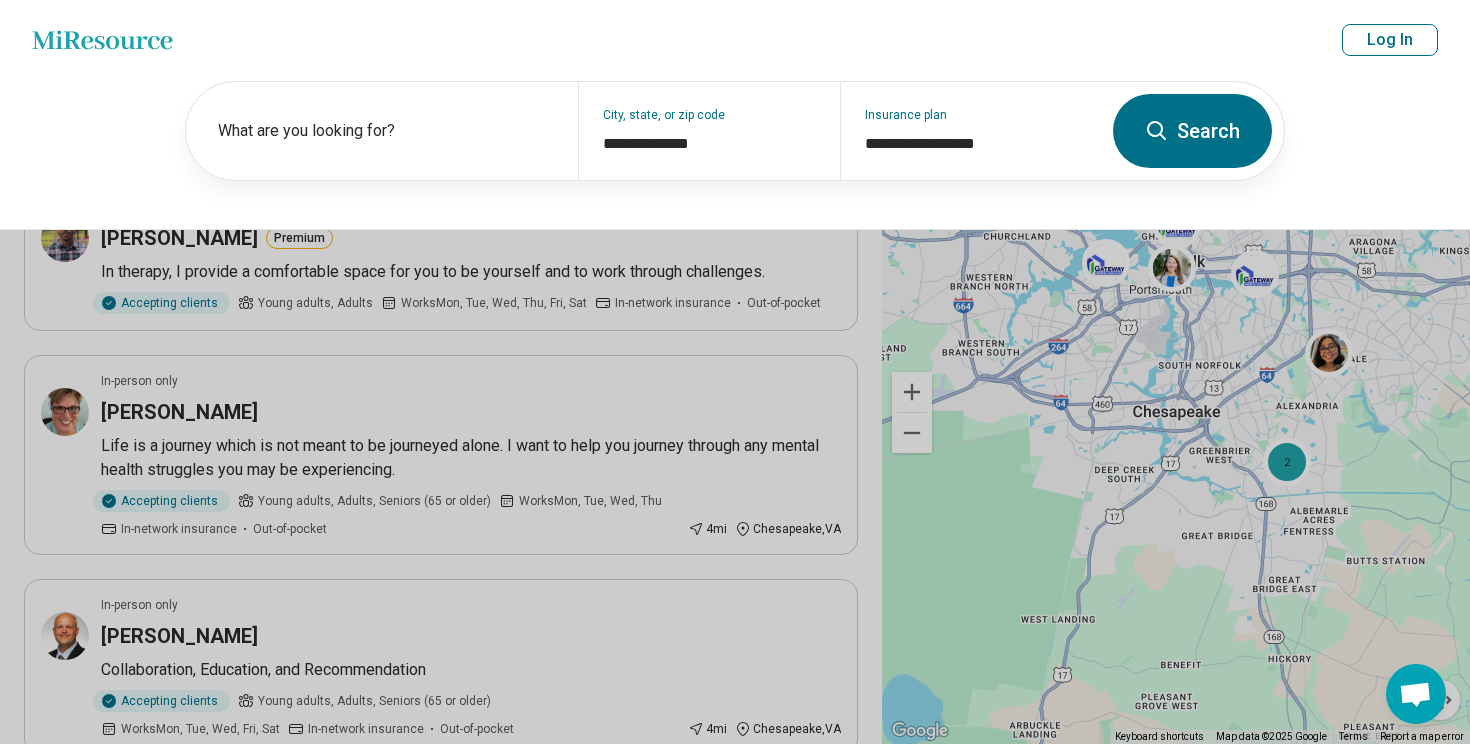 scroll, scrollTop: 309, scrollLeft: 0, axis: vertical 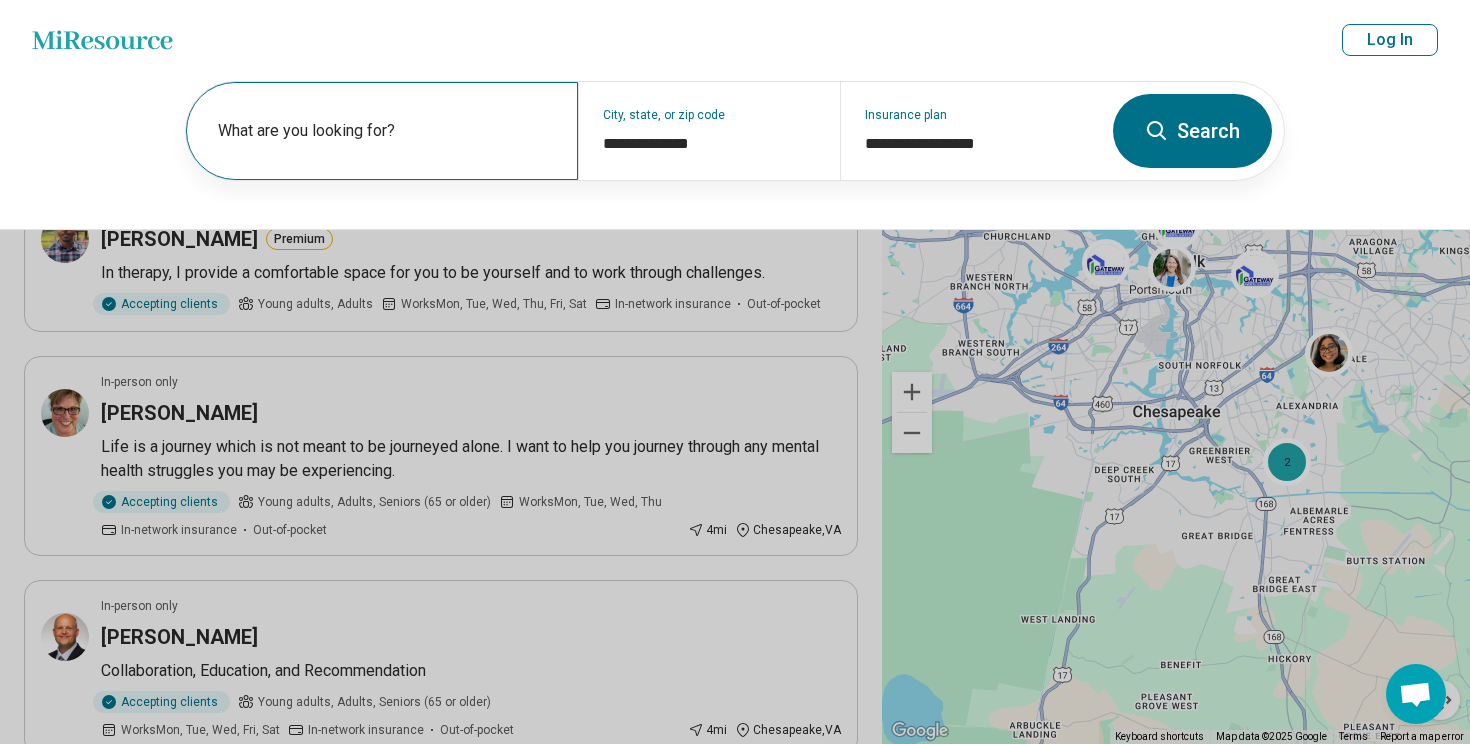 click on "What are you looking for?" at bounding box center (386, 131) 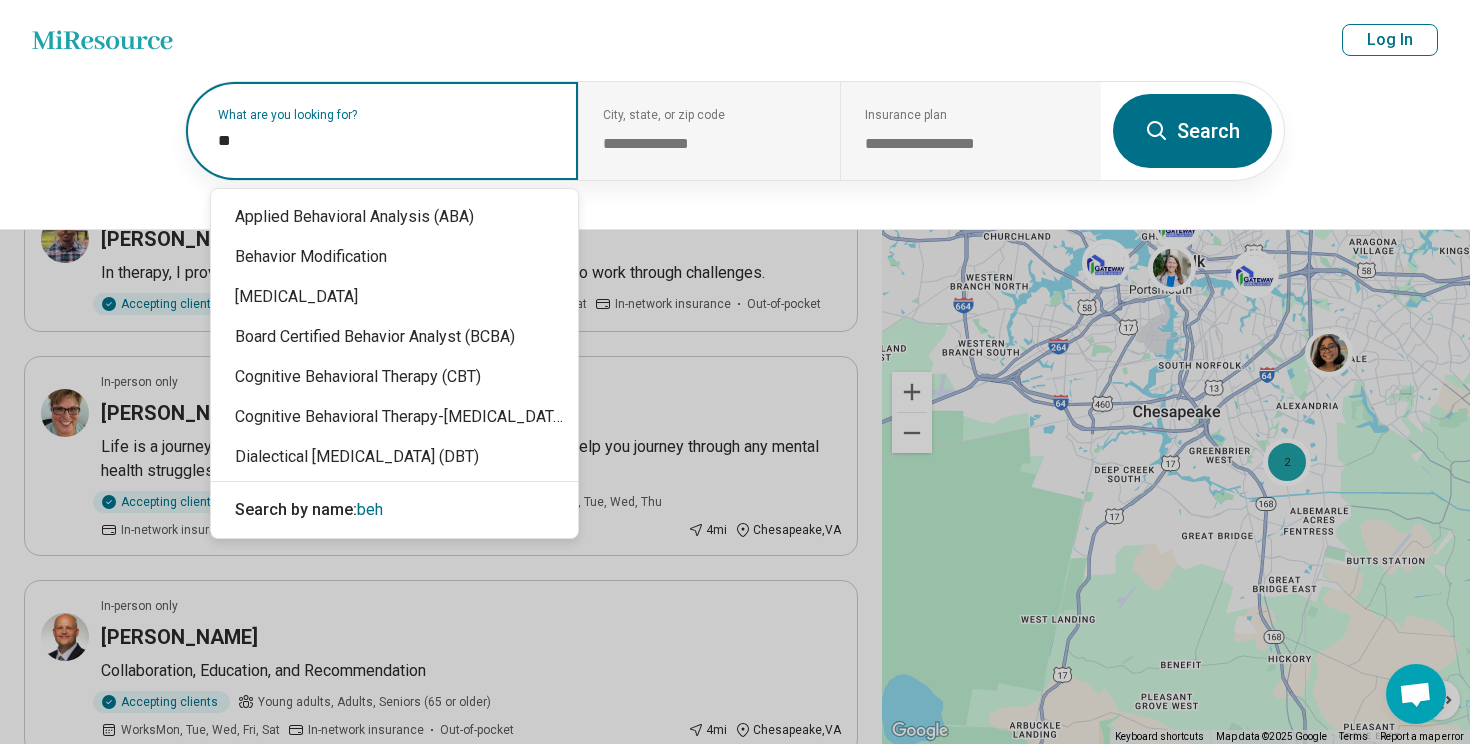 type on "*" 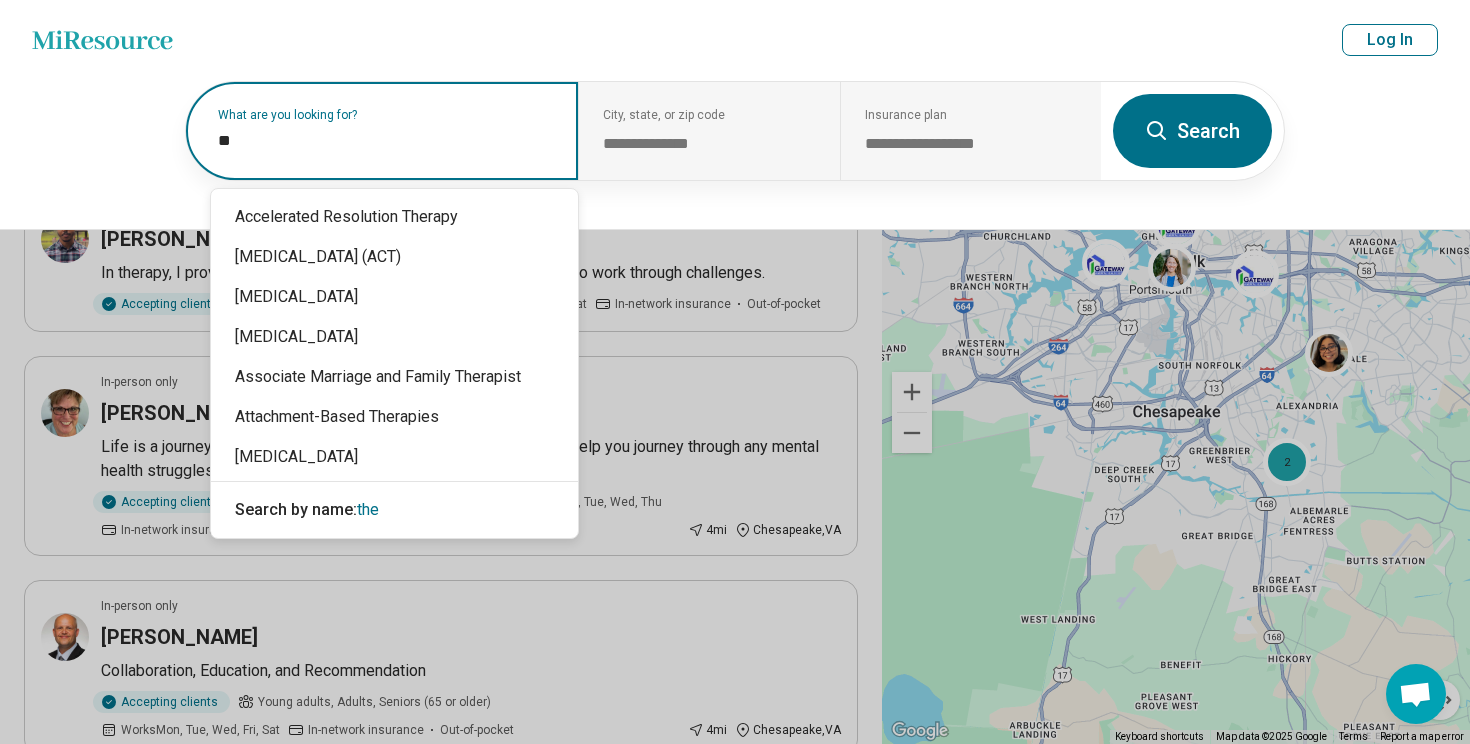 type on "*" 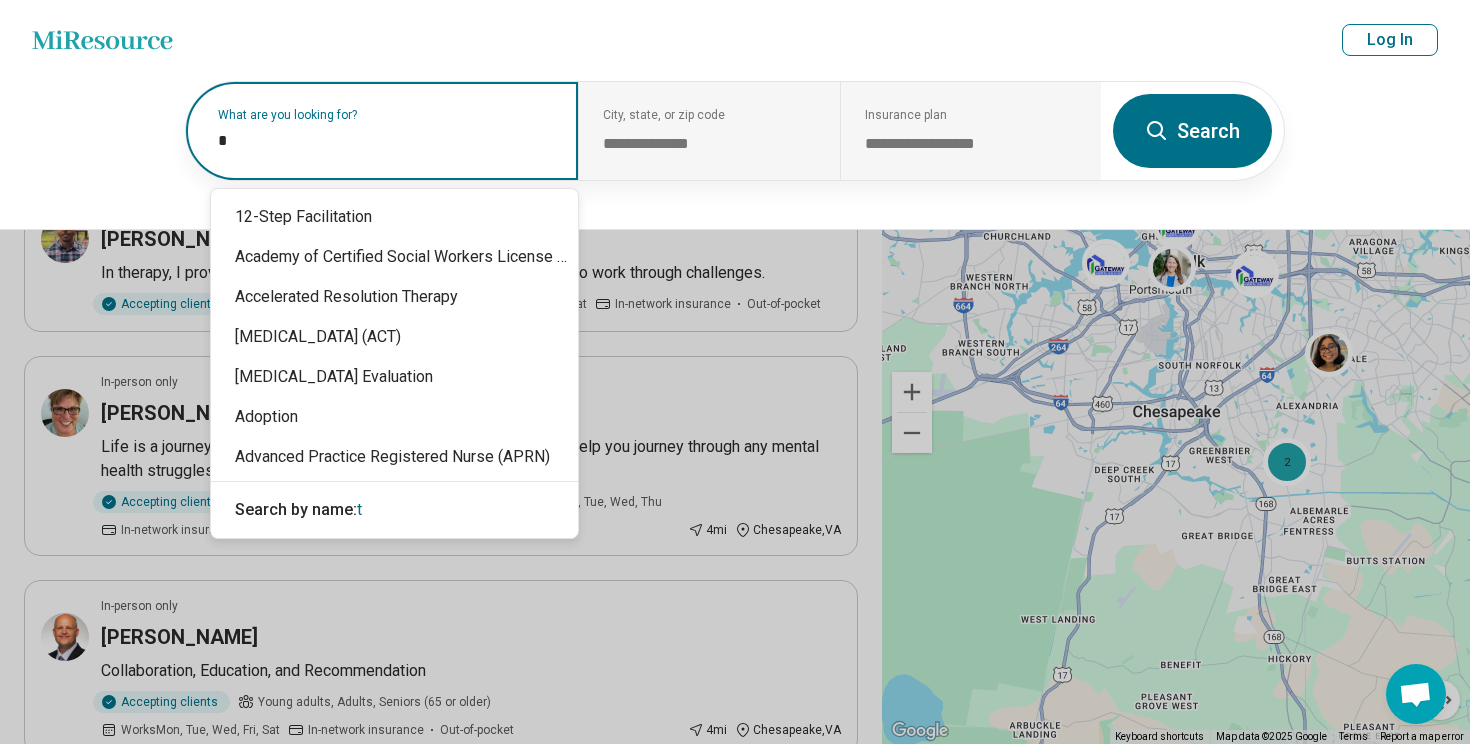 type 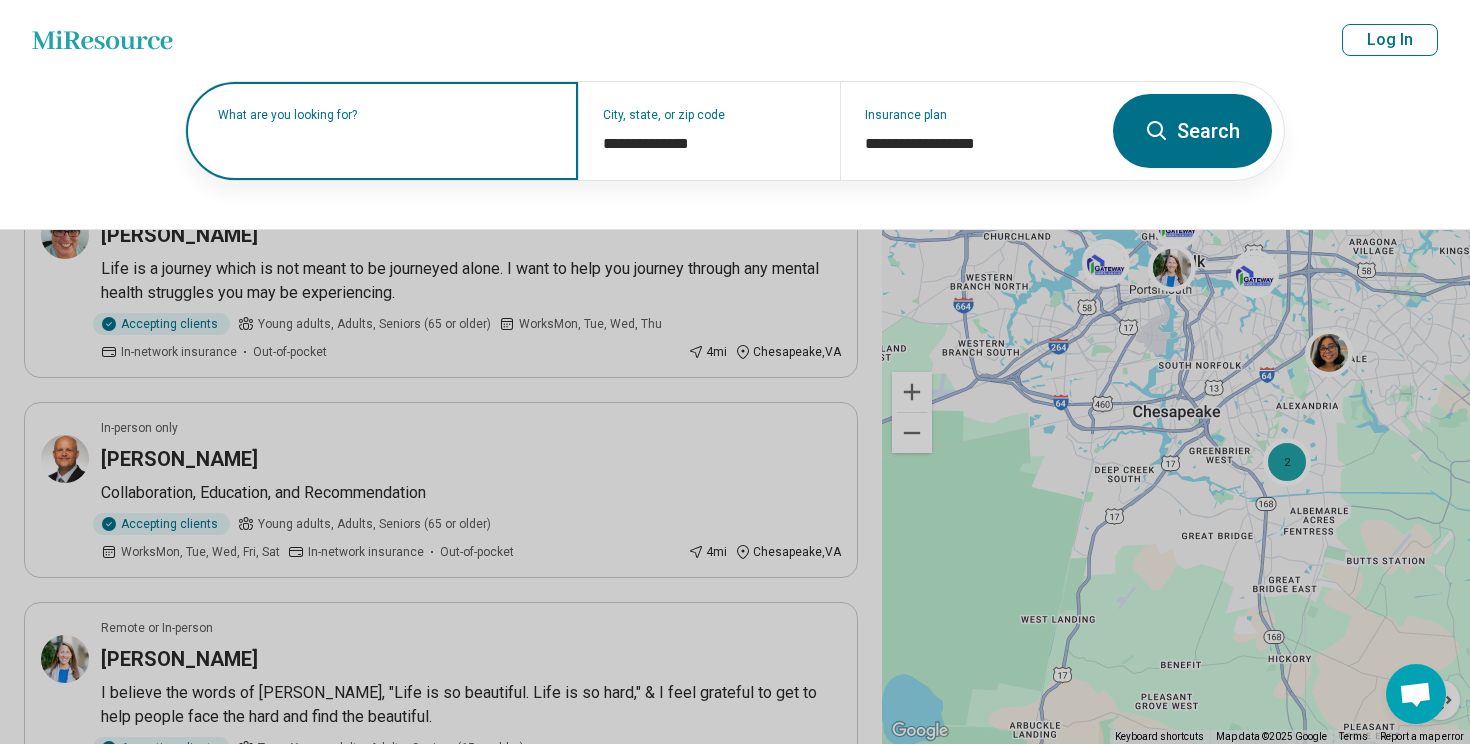 scroll, scrollTop: 527, scrollLeft: 0, axis: vertical 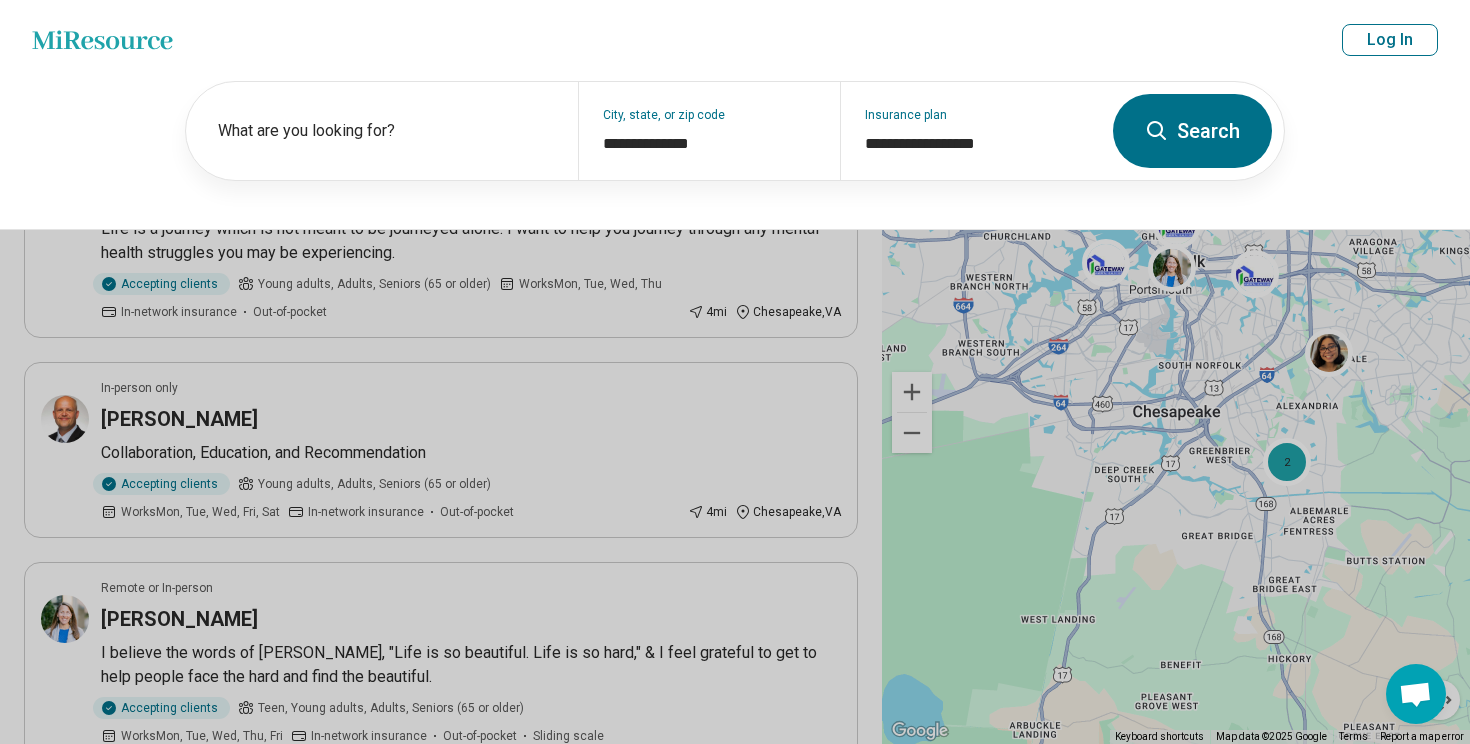 click at bounding box center (735, 372) 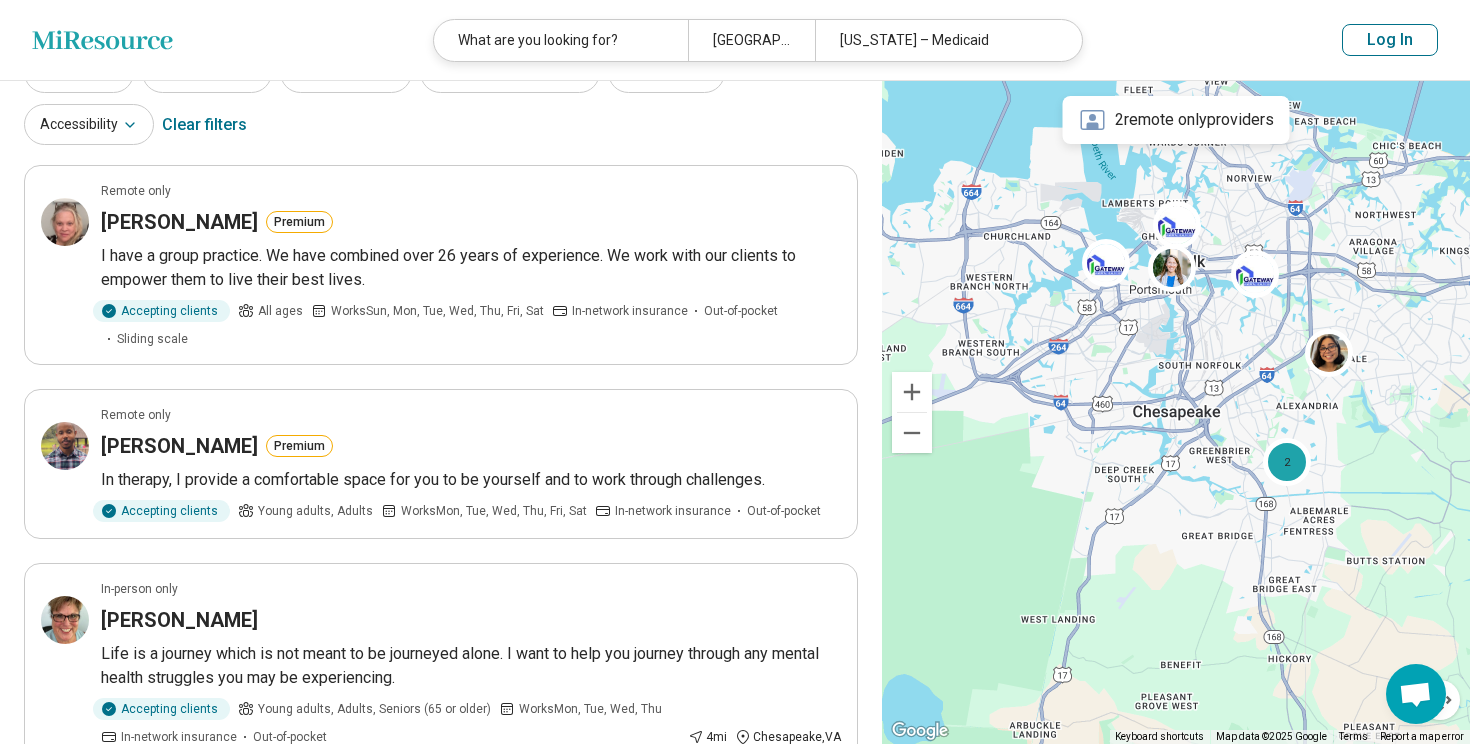 scroll, scrollTop: 104, scrollLeft: 0, axis: vertical 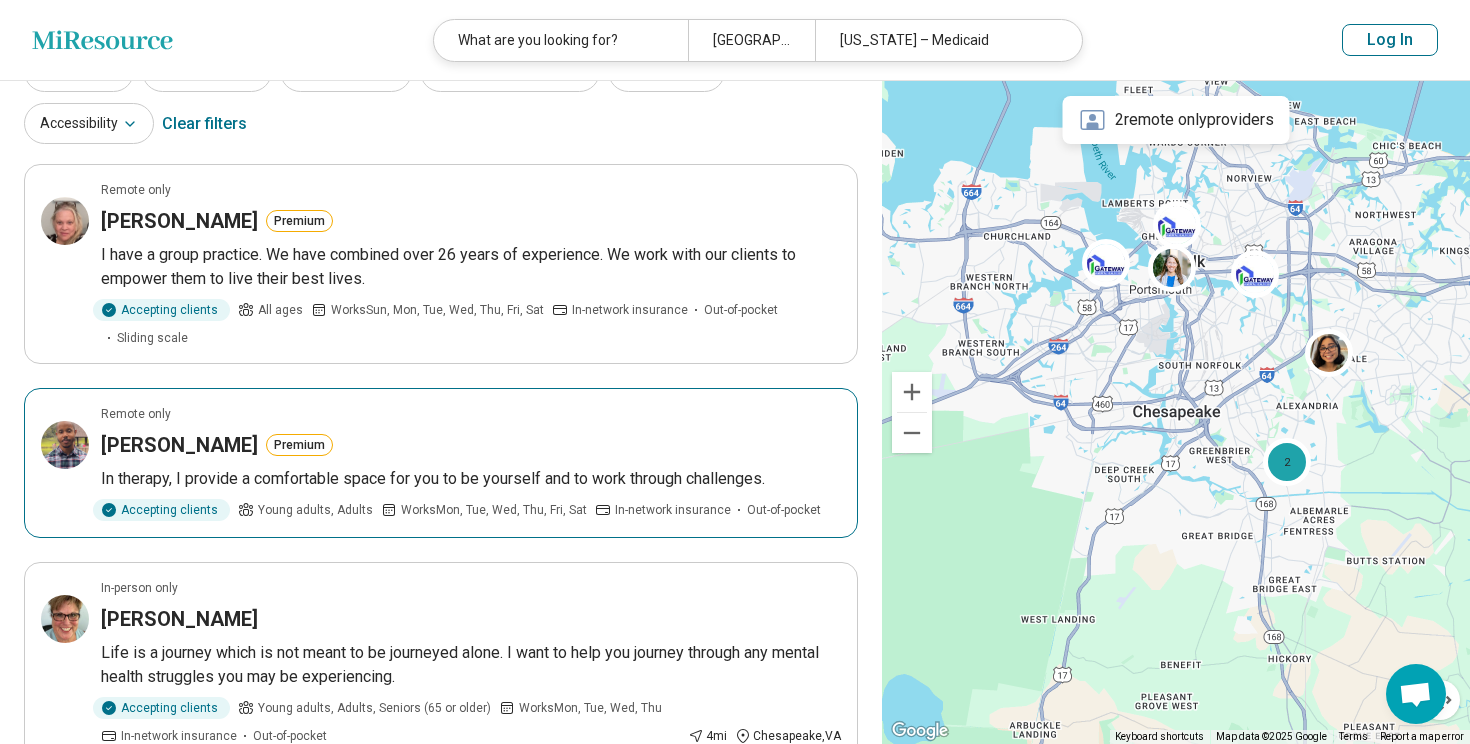 click on "[PERSON_NAME]" at bounding box center (179, 445) 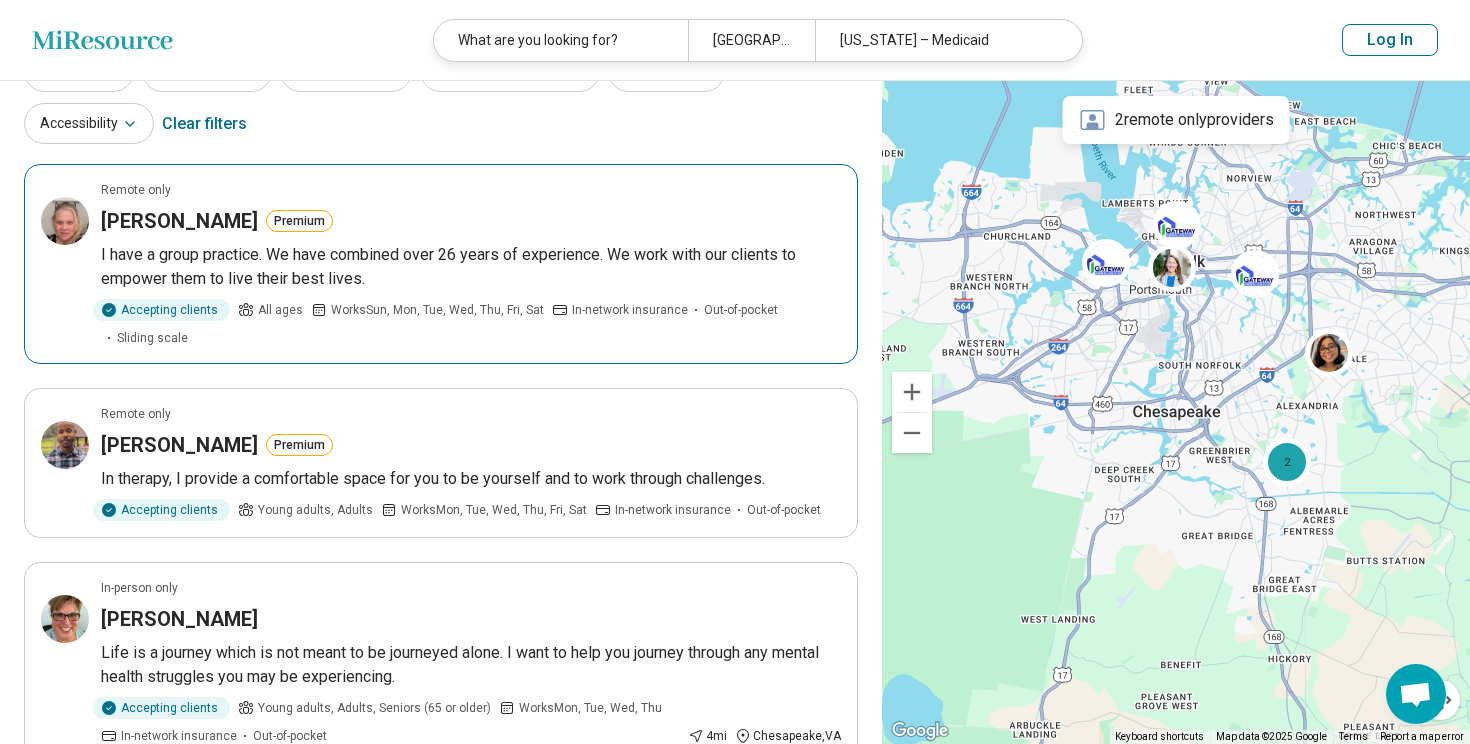 click on "[PERSON_NAME]" at bounding box center [179, 221] 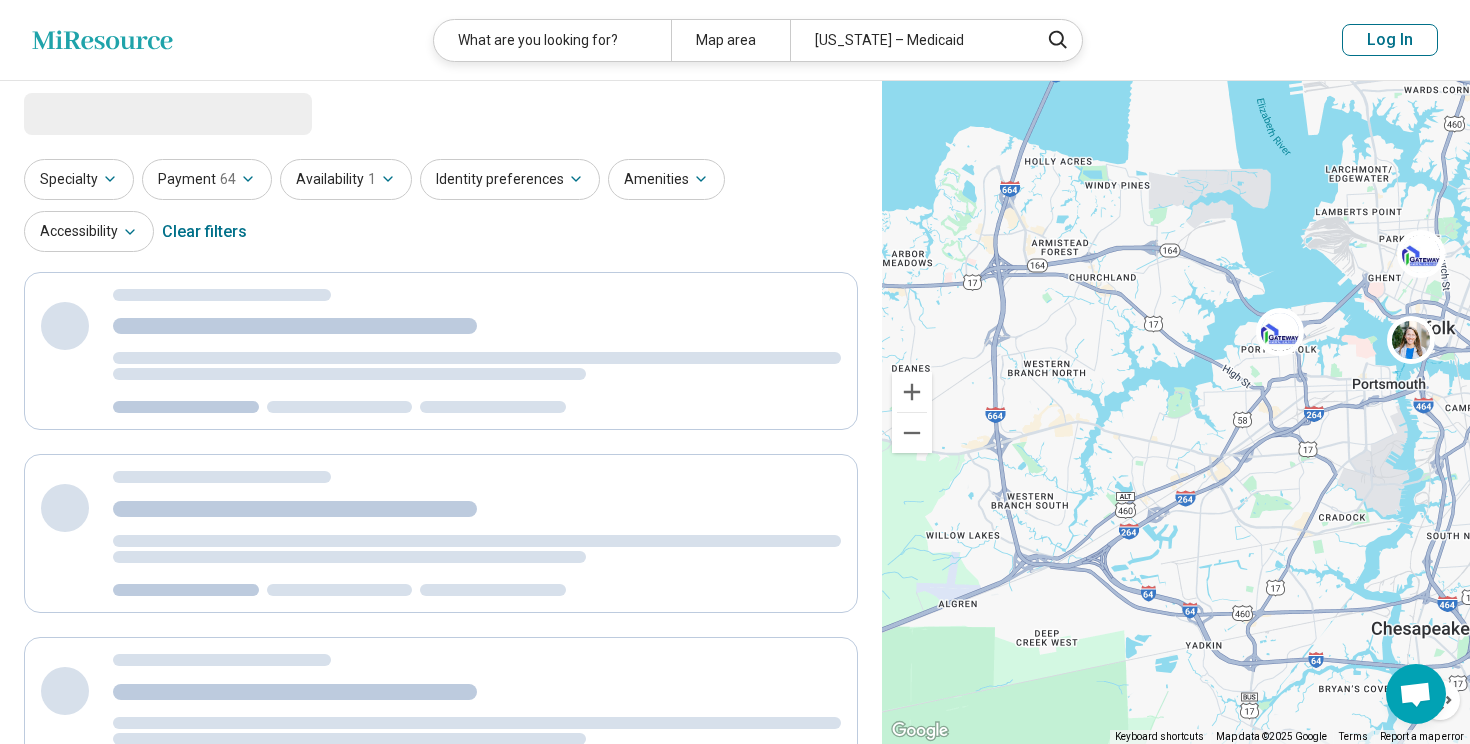 scroll, scrollTop: 0, scrollLeft: 0, axis: both 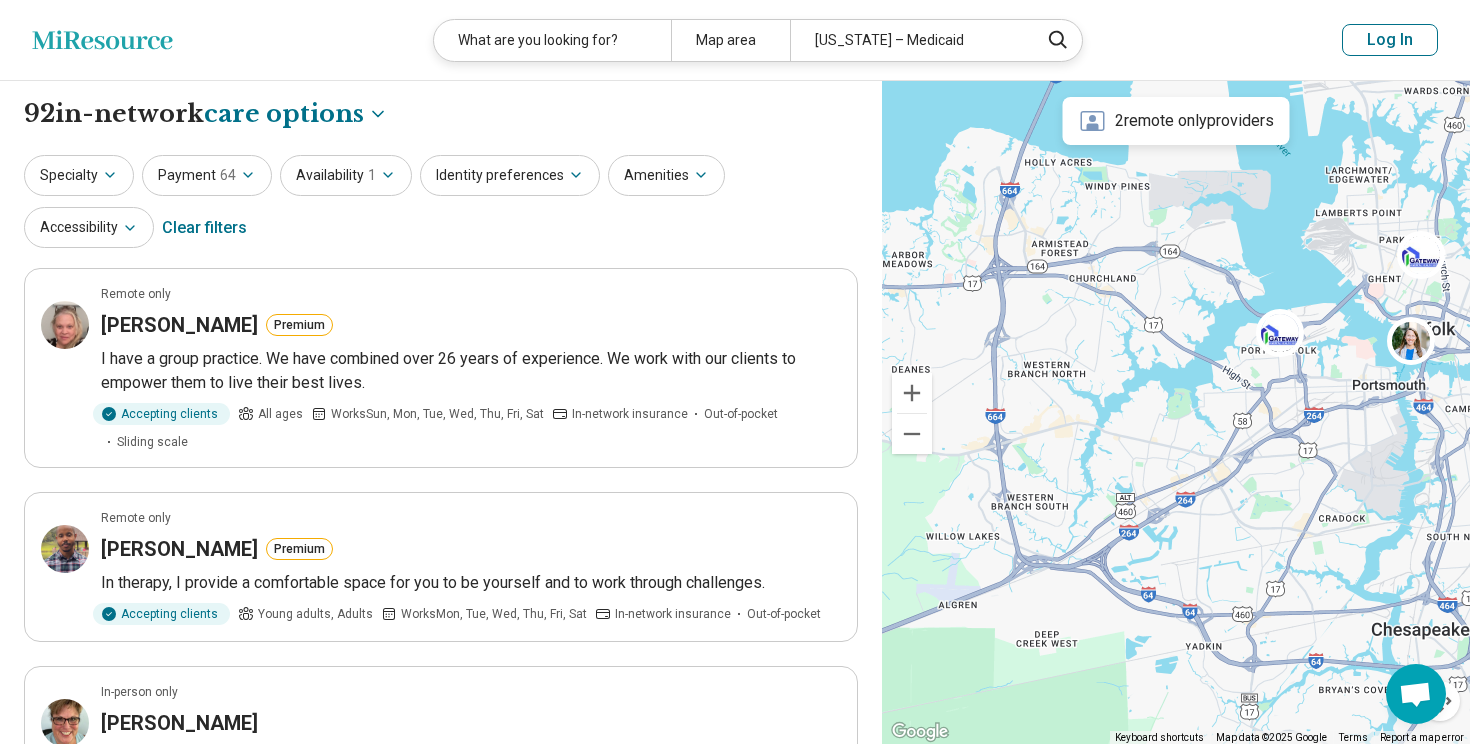 click on "Amenities" at bounding box center (666, 175) 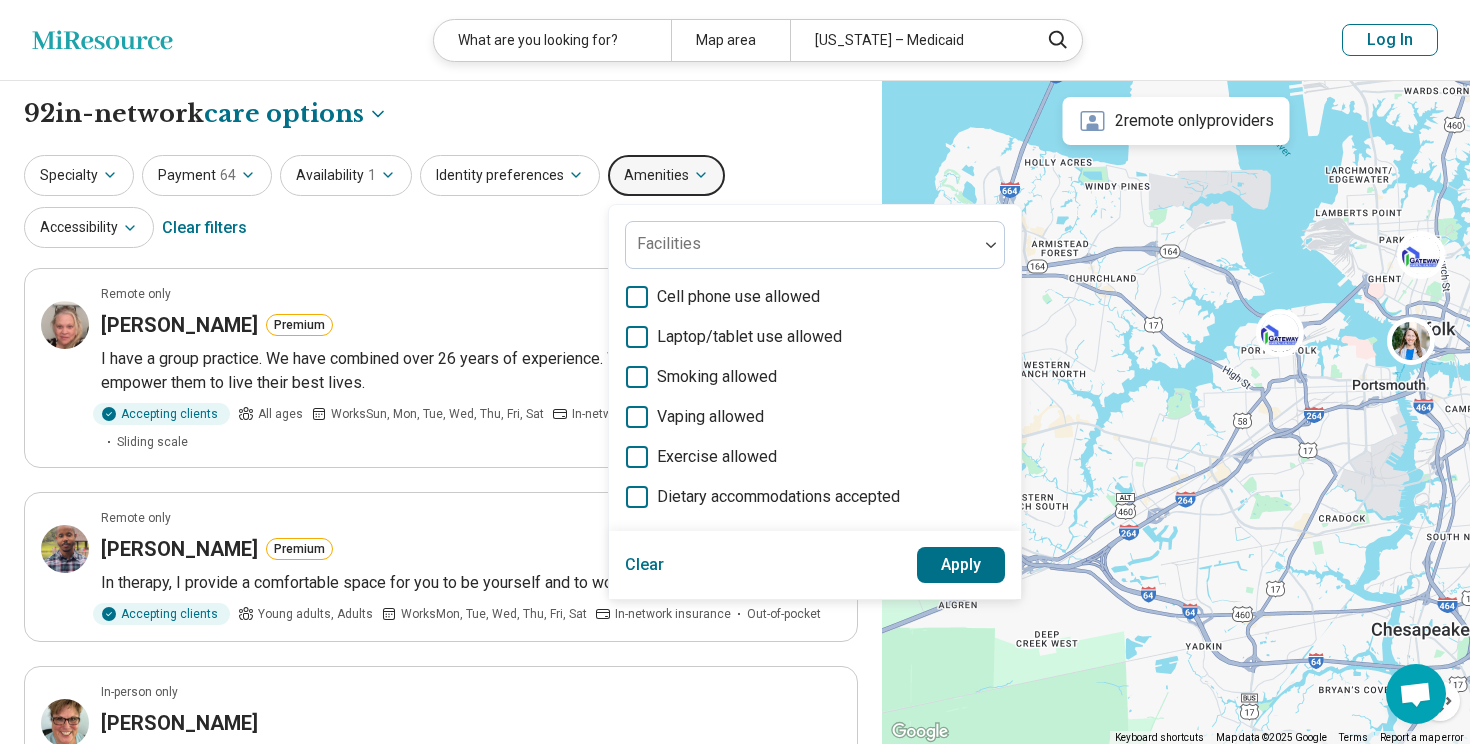 click on "Amenities" at bounding box center [666, 175] 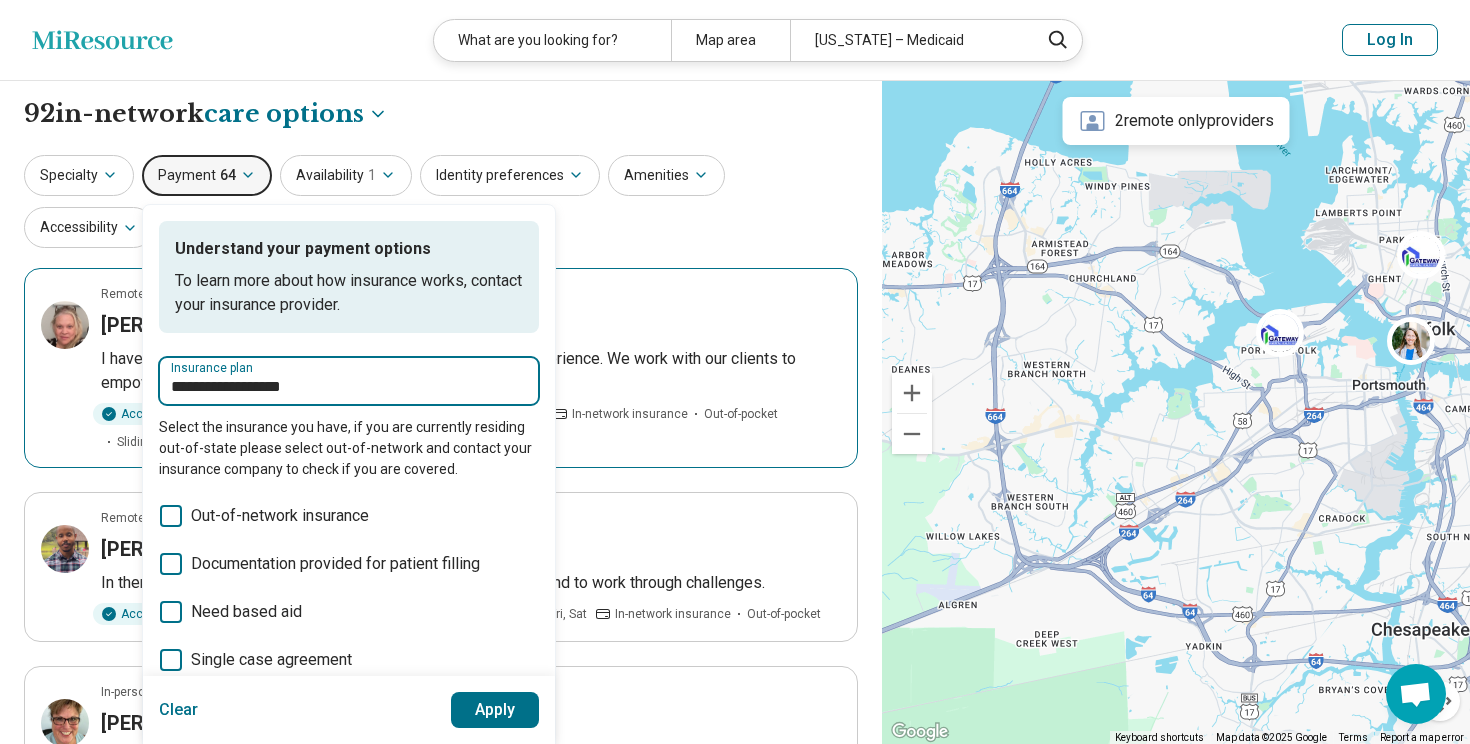 drag, startPoint x: 336, startPoint y: 386, endPoint x: 139, endPoint y: 391, distance: 197.06345 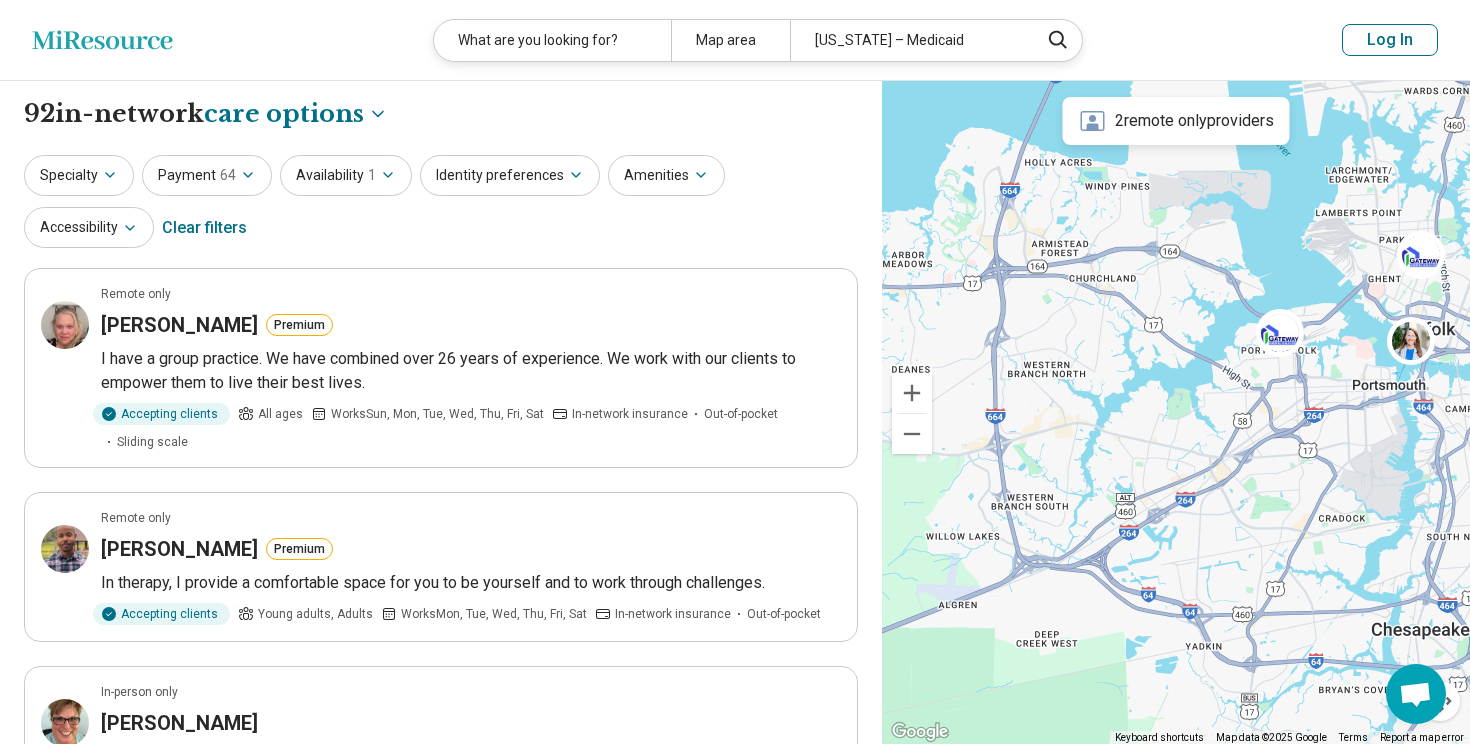 click on "64" at bounding box center [228, 175] 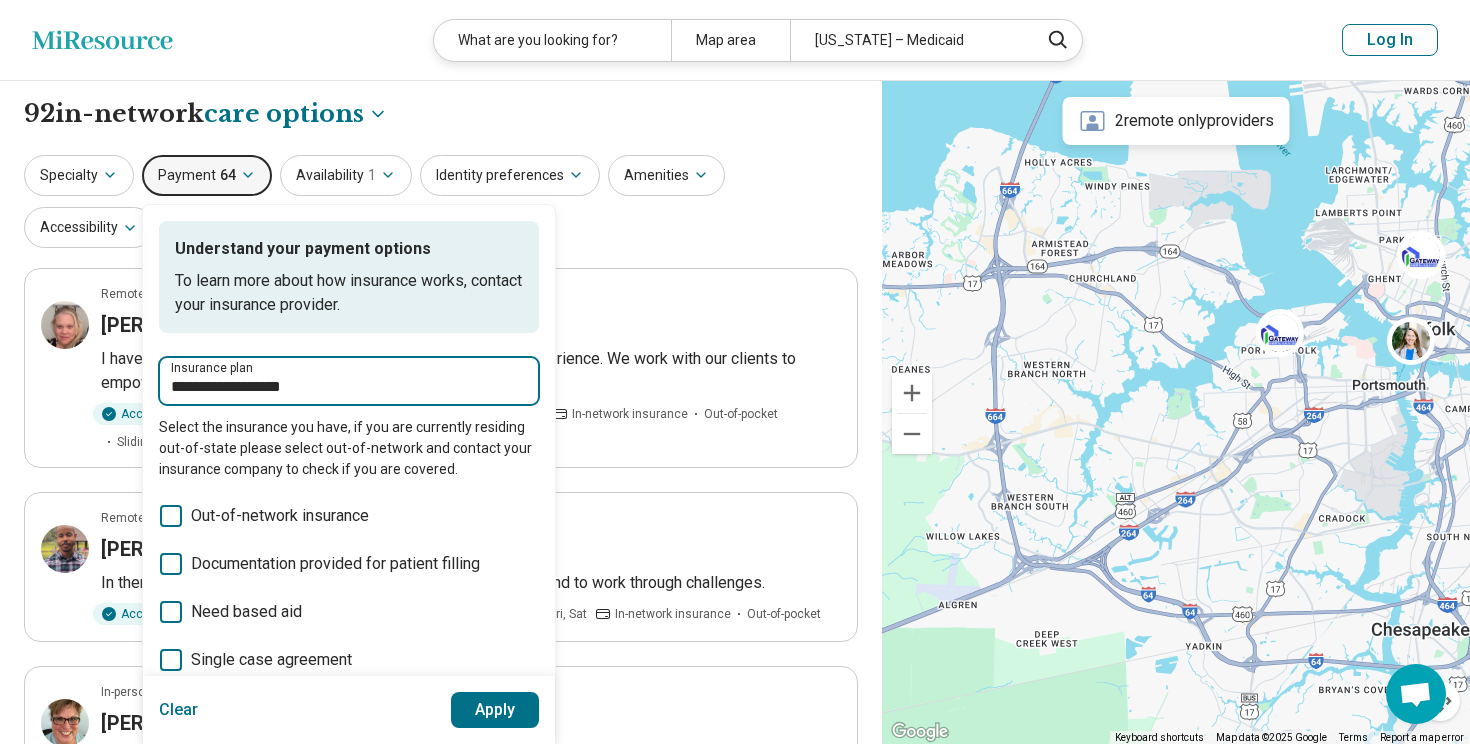 click on "**********" at bounding box center [349, 387] 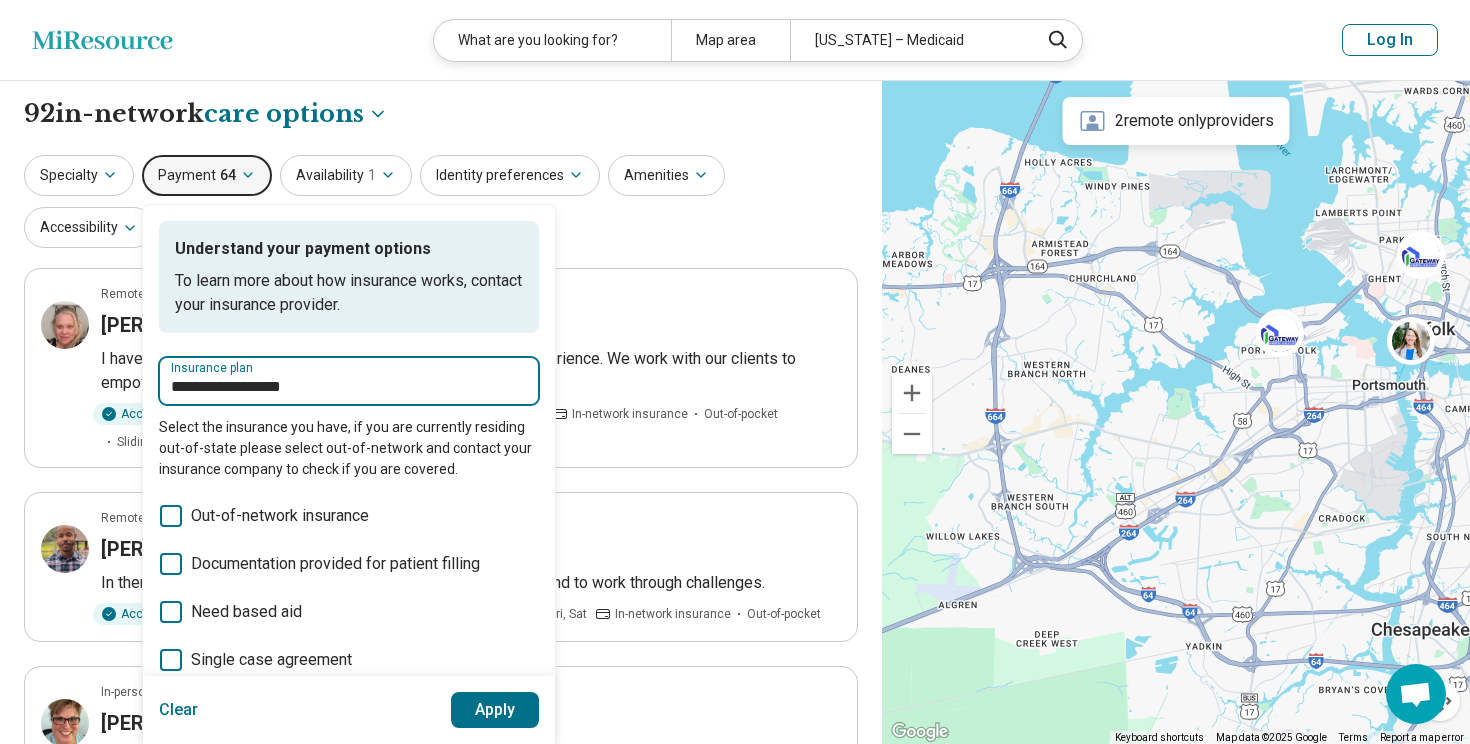 click on "**********" at bounding box center [349, 387] 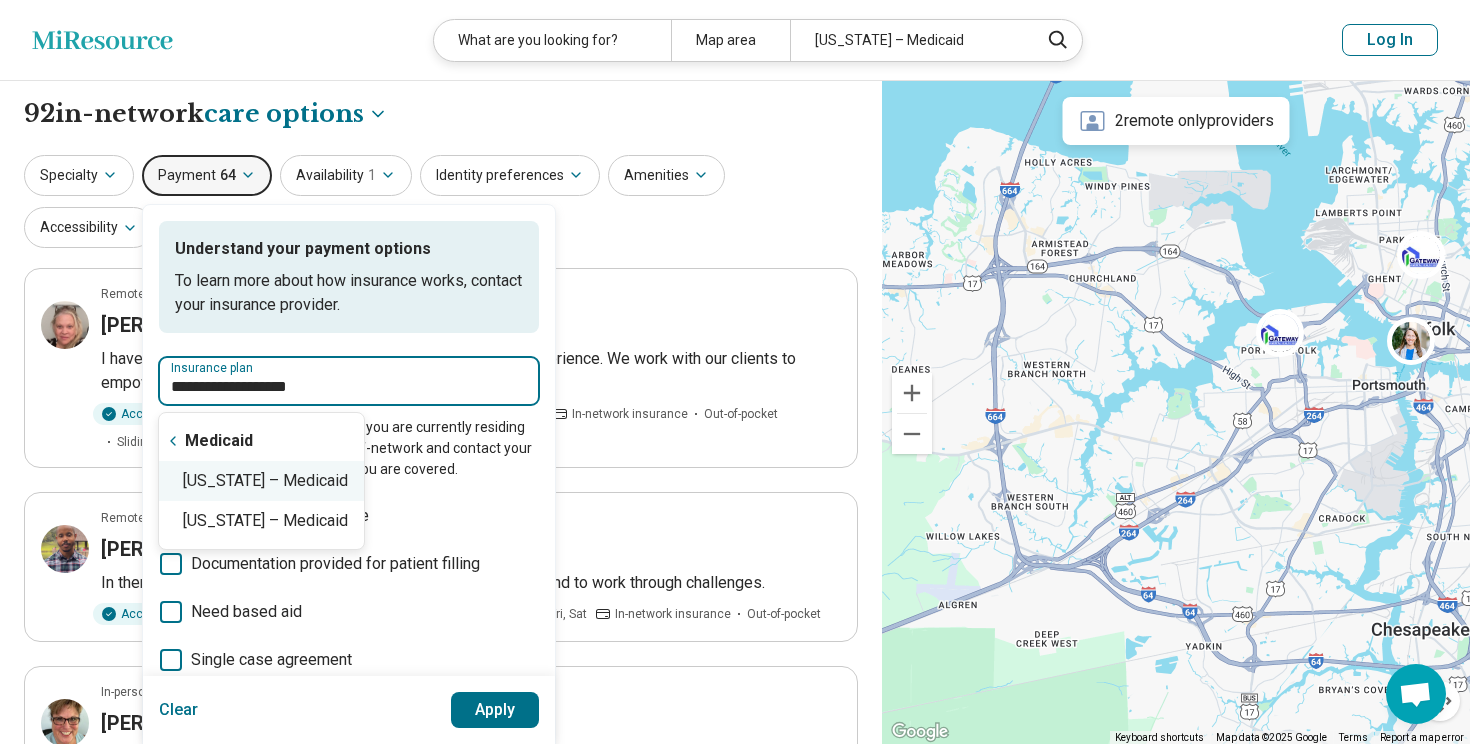 click on "[US_STATE] – Medicaid" at bounding box center (261, 481) 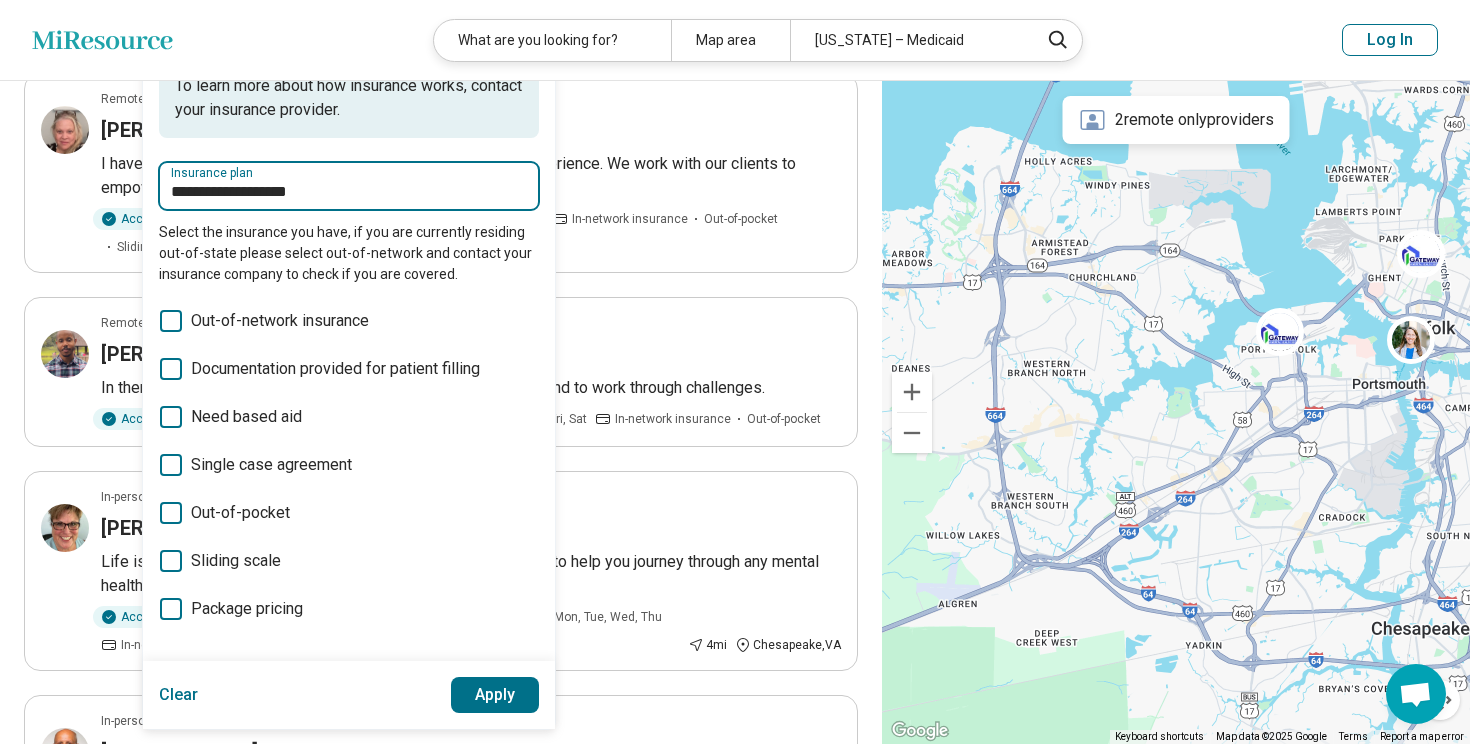 scroll, scrollTop: 233, scrollLeft: 0, axis: vertical 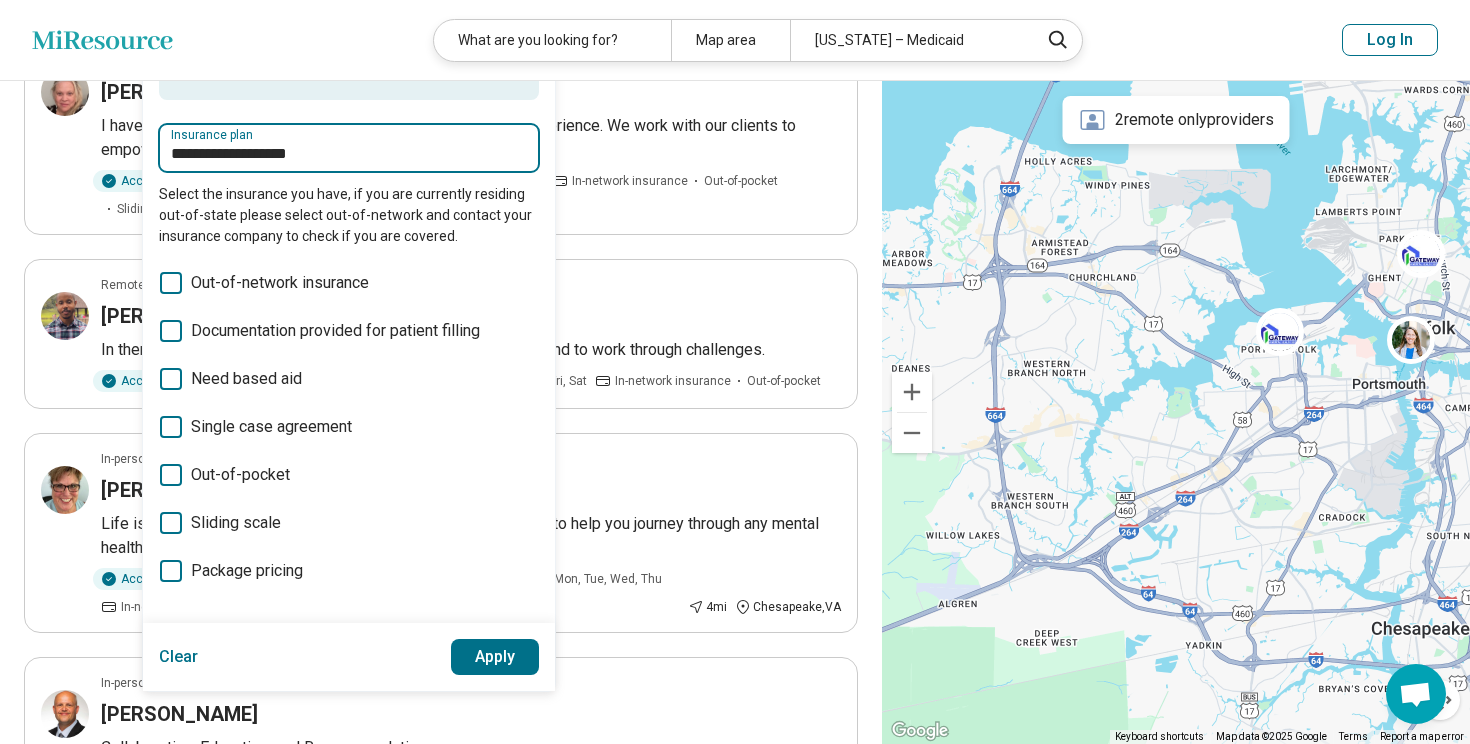 type on "**********" 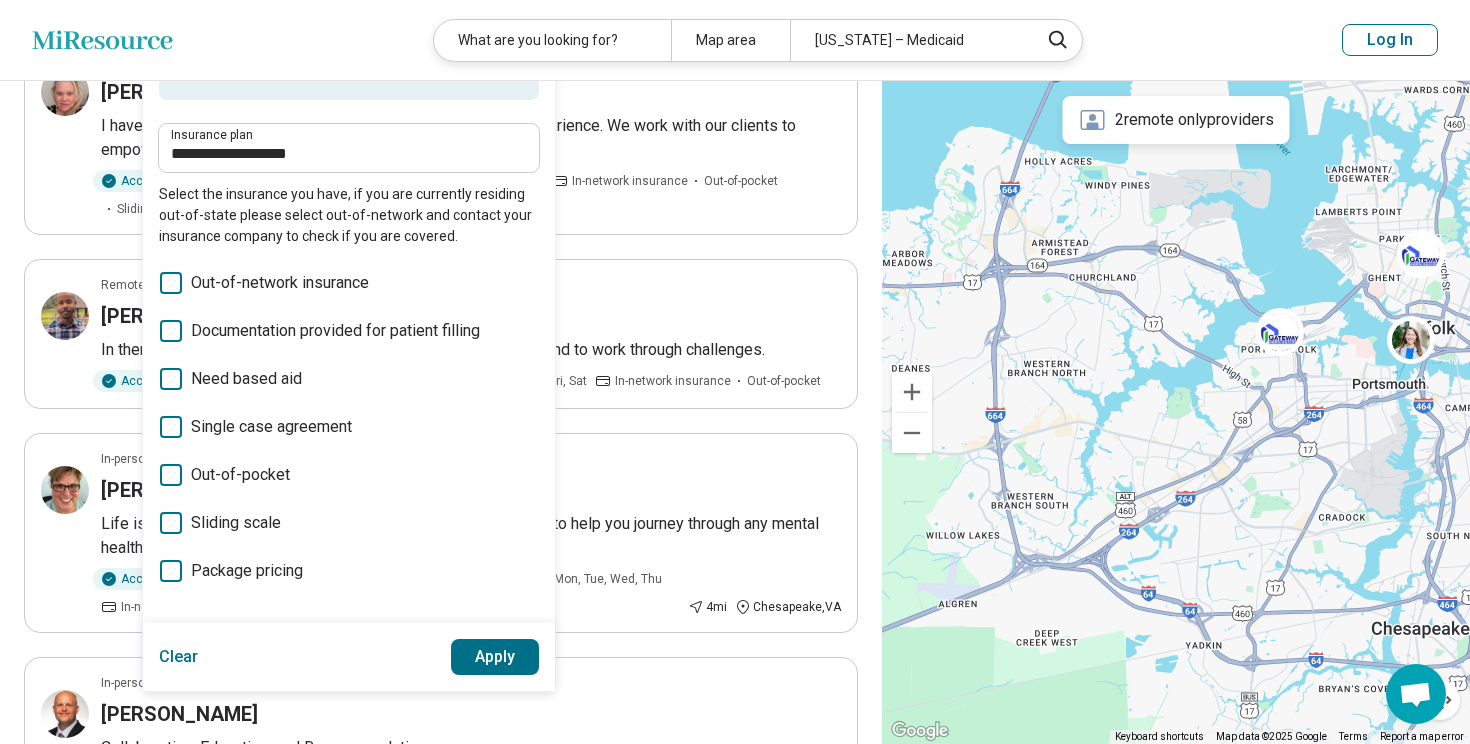 click on "Apply" at bounding box center [495, 657] 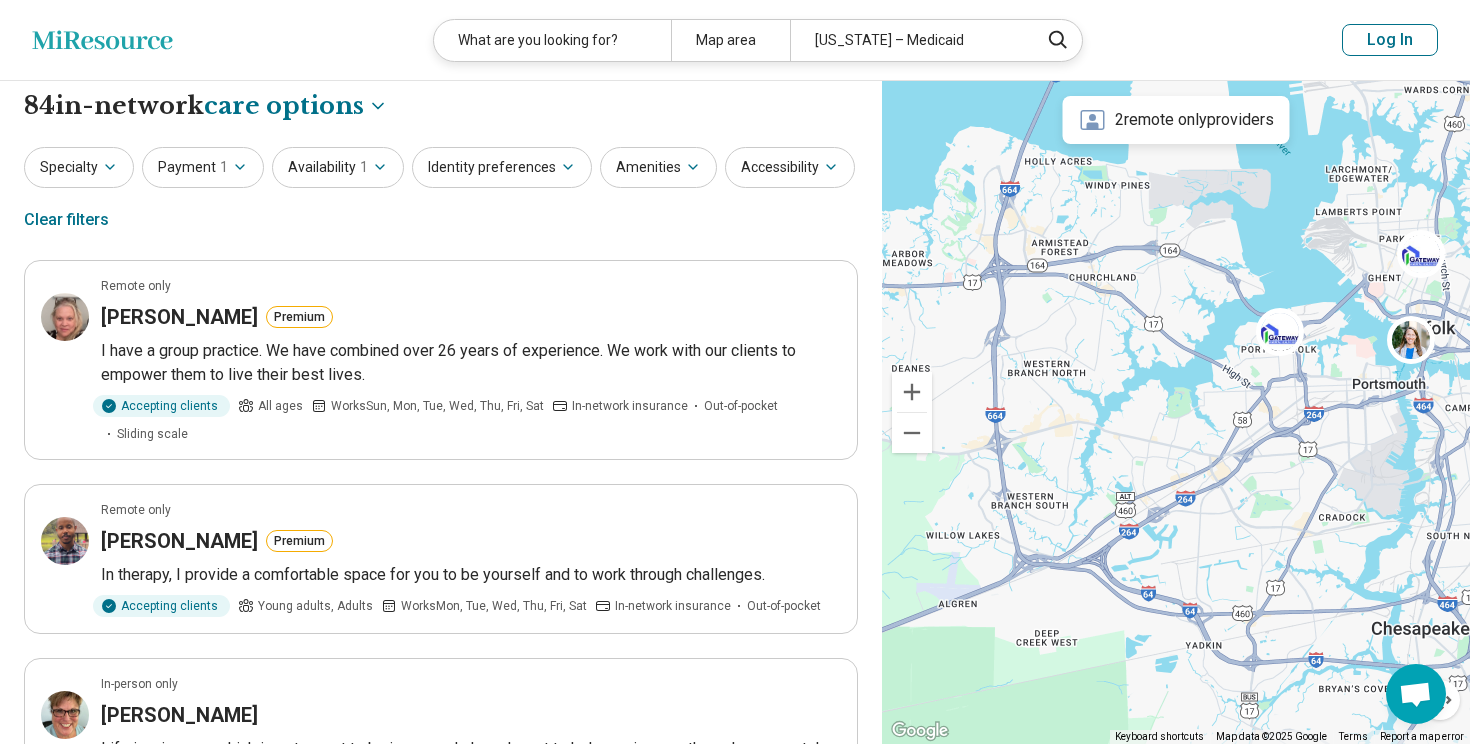 scroll, scrollTop: 0, scrollLeft: 0, axis: both 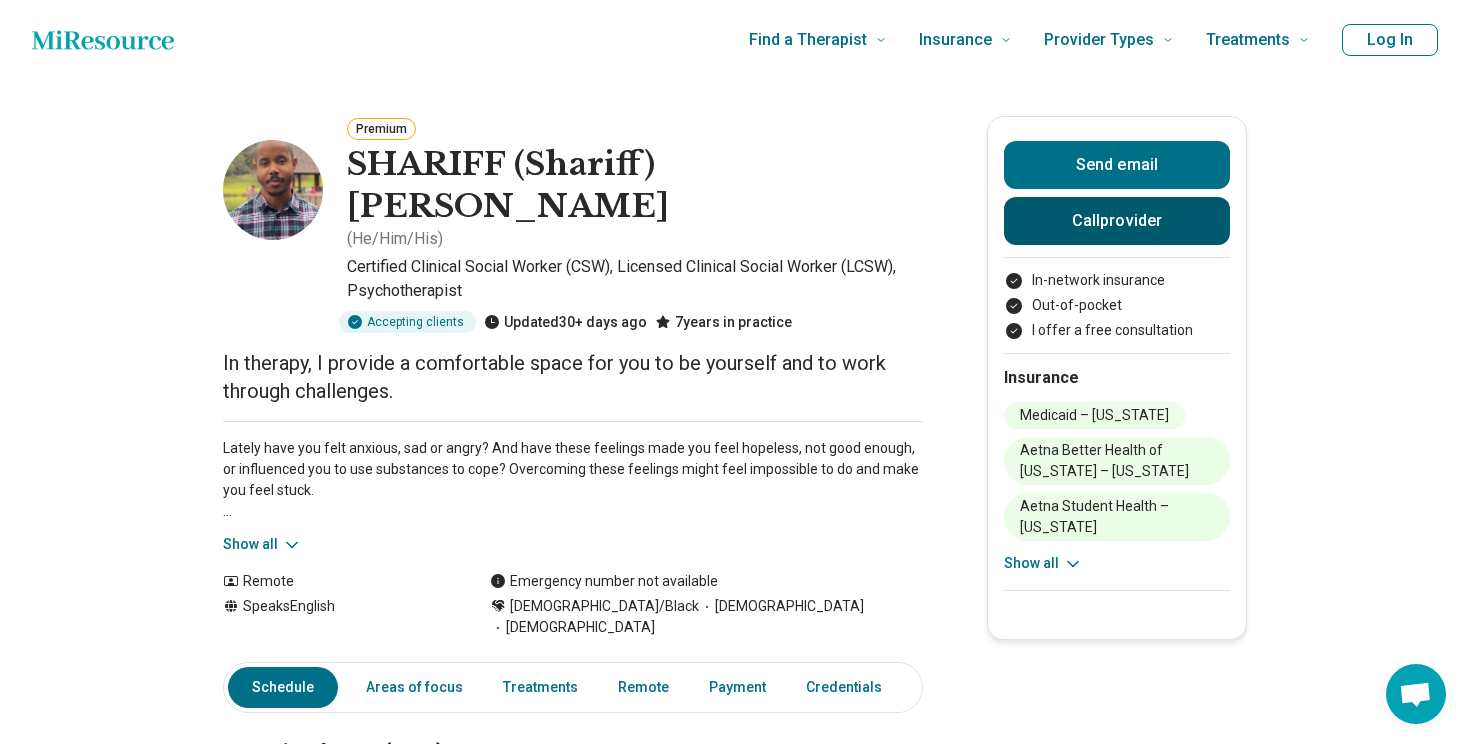 click on "Call  provider" at bounding box center (1117, 221) 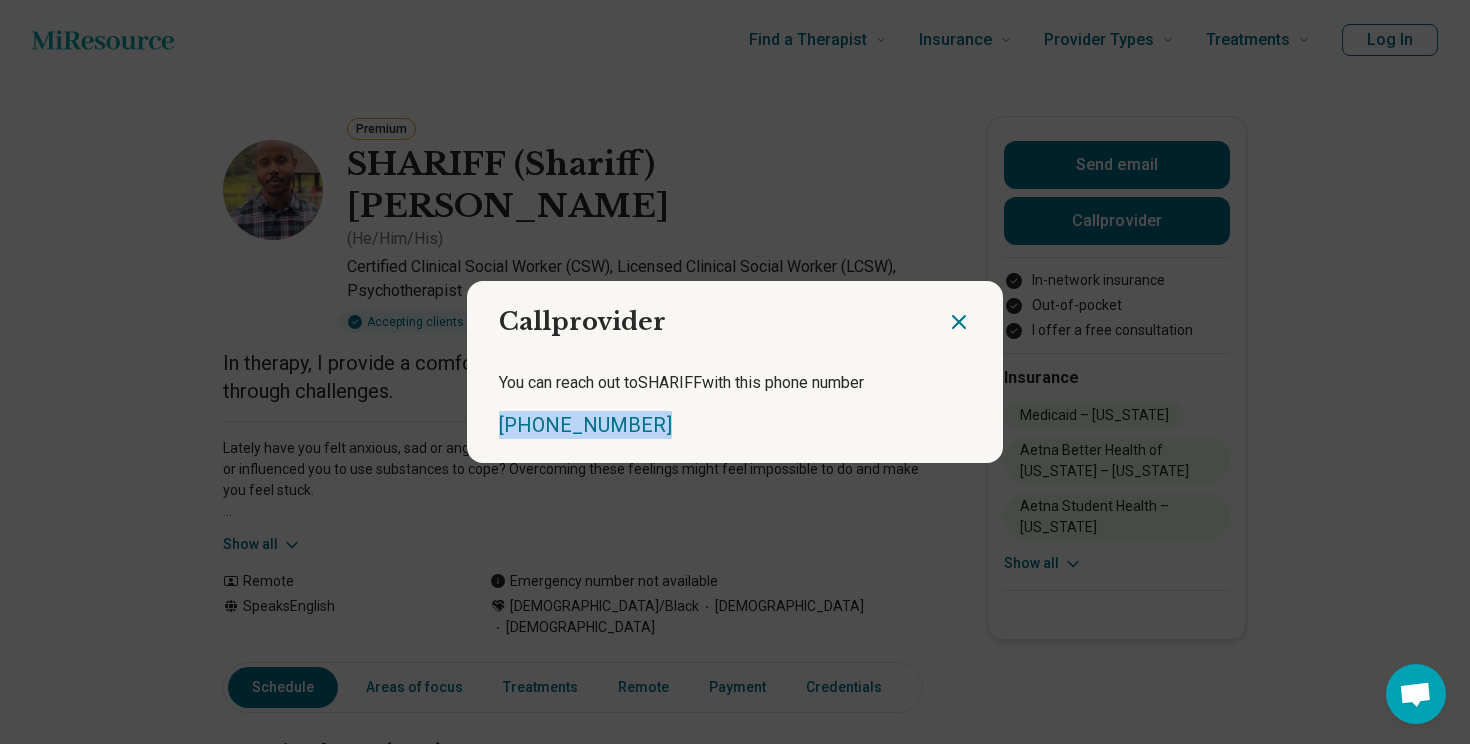 drag, startPoint x: 659, startPoint y: 423, endPoint x: 491, endPoint y: 432, distance: 168.2409 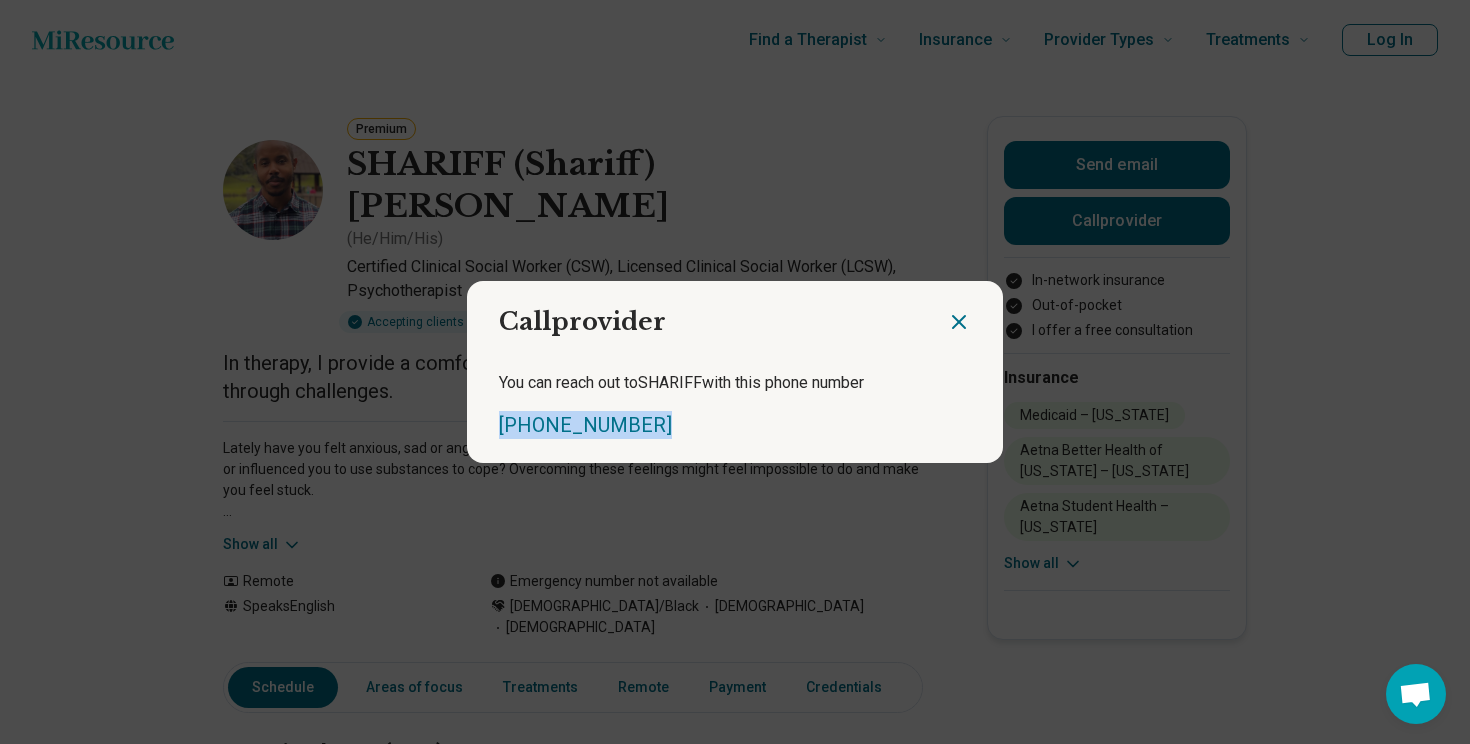 click 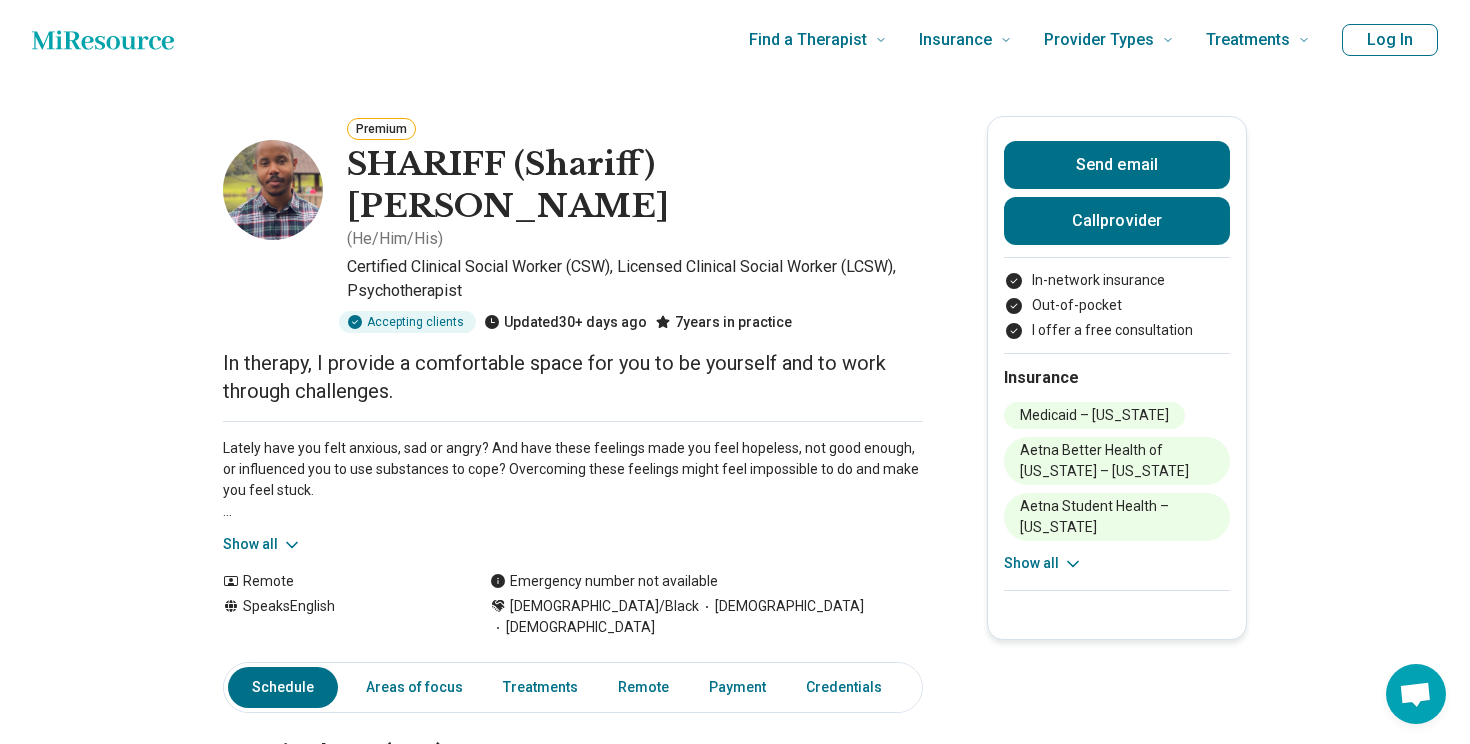 type 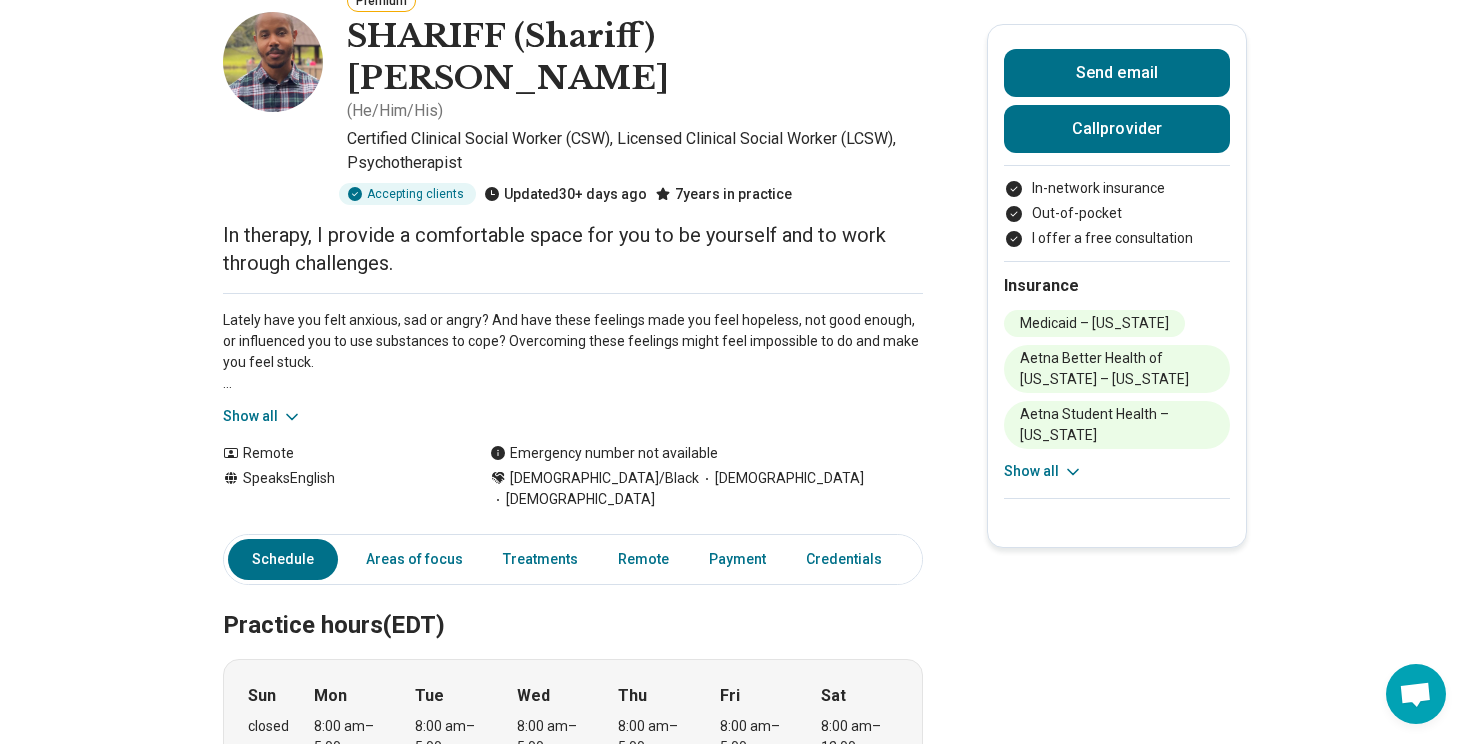 scroll, scrollTop: 136, scrollLeft: 0, axis: vertical 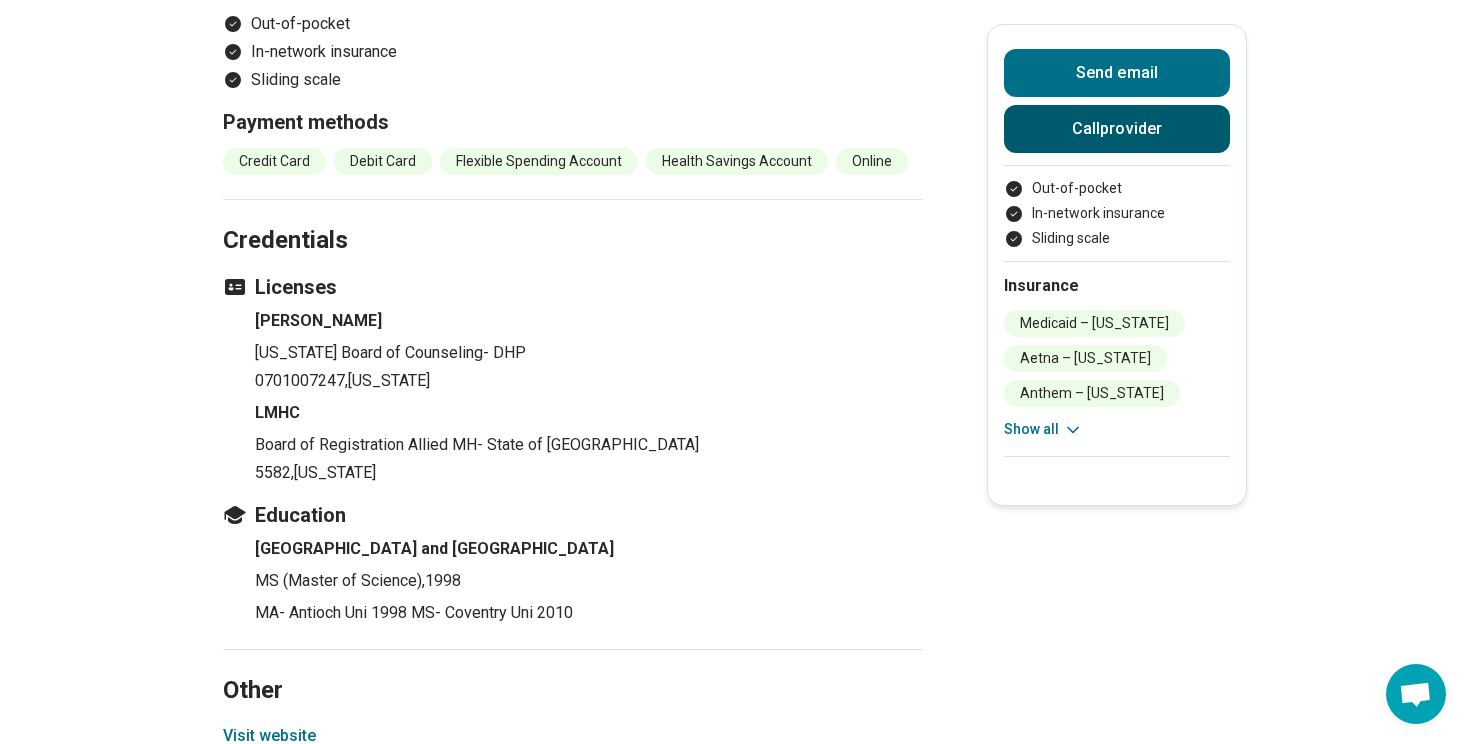 click on "Call  provider" at bounding box center (1117, 129) 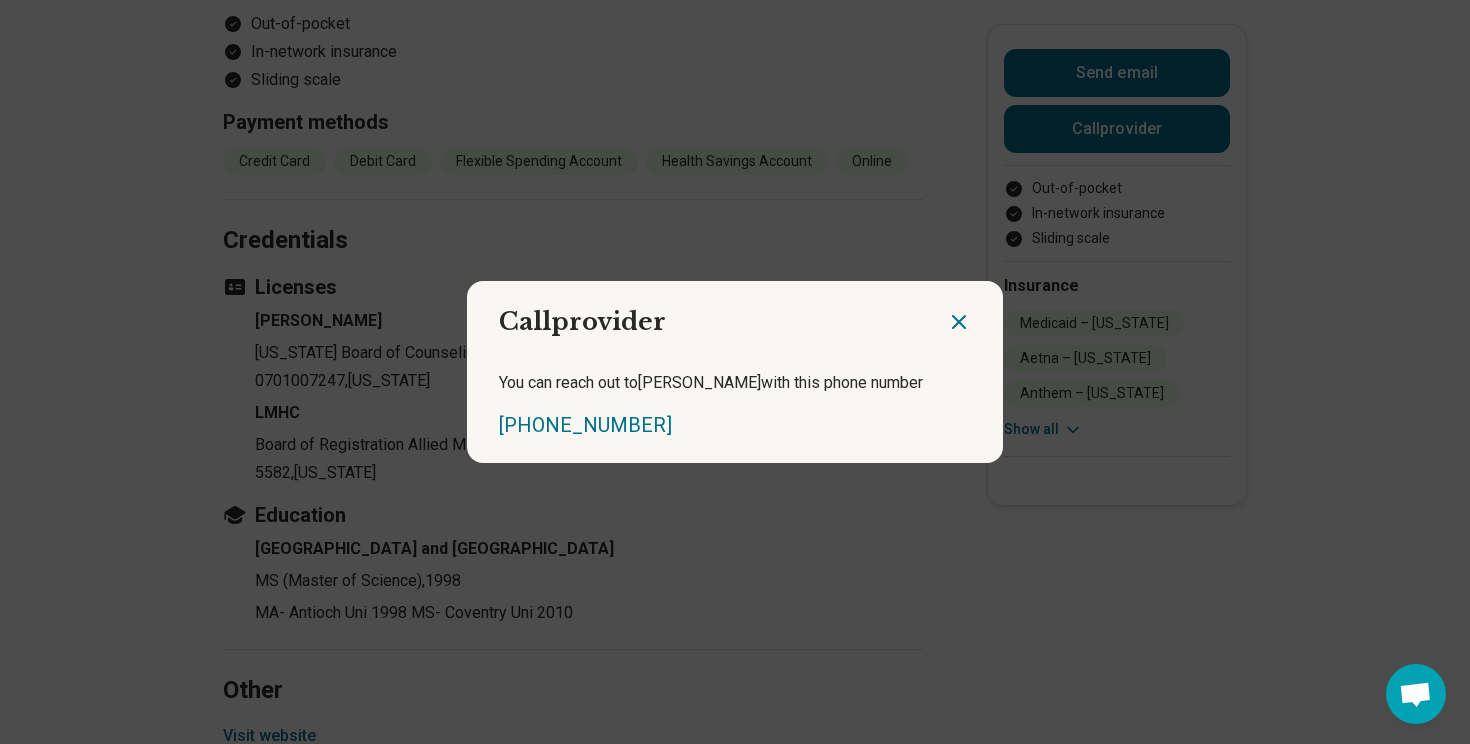 click on "Call  provider" at bounding box center (707, 314) 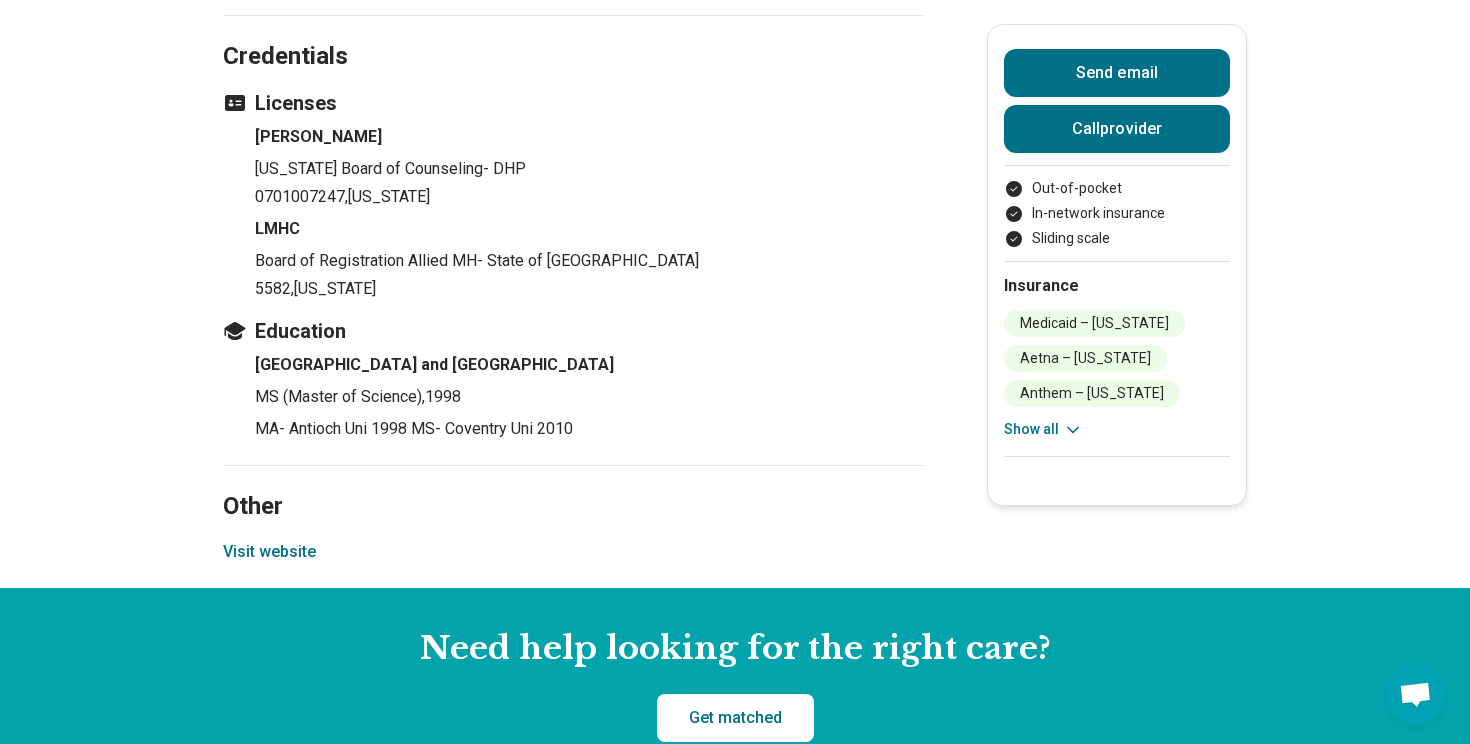 scroll, scrollTop: 2153, scrollLeft: 0, axis: vertical 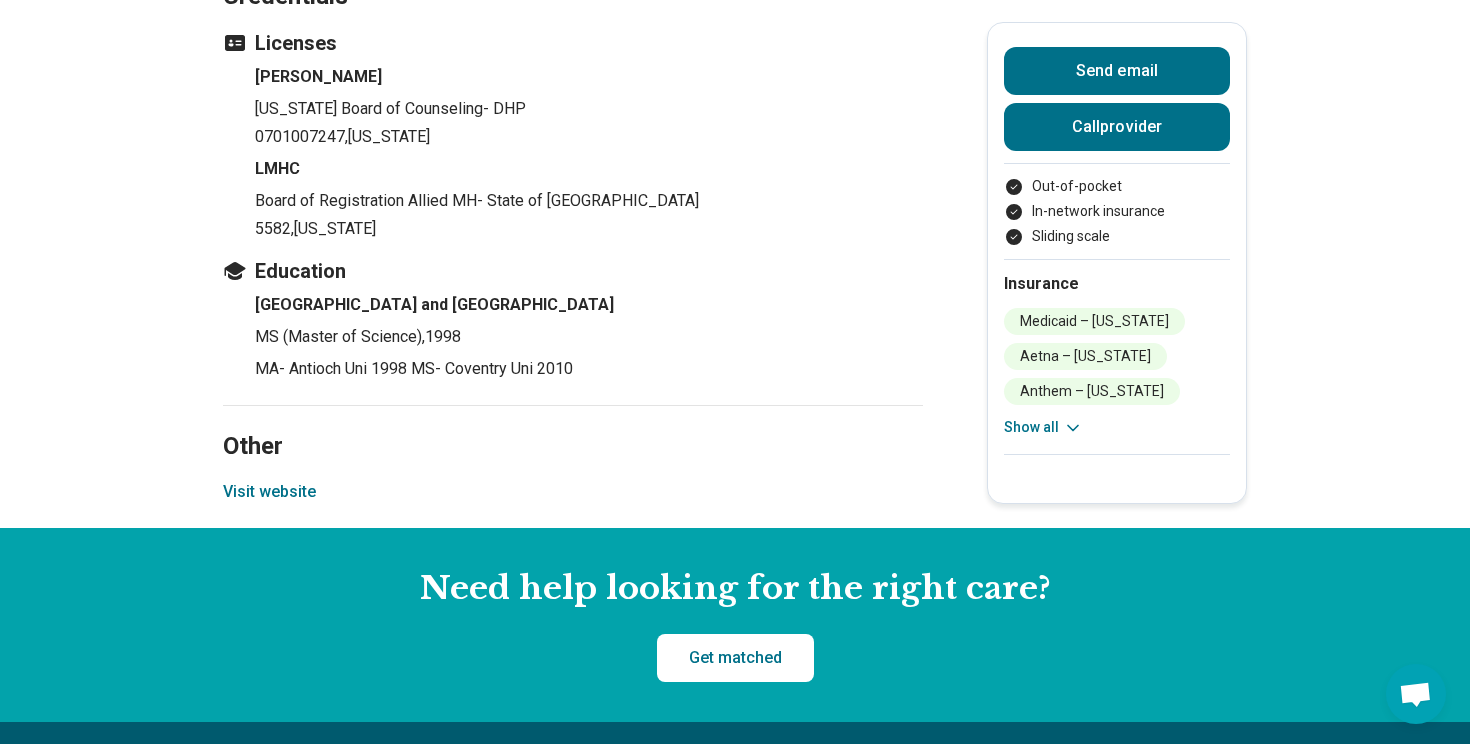 click on "Visit website" at bounding box center [269, 492] 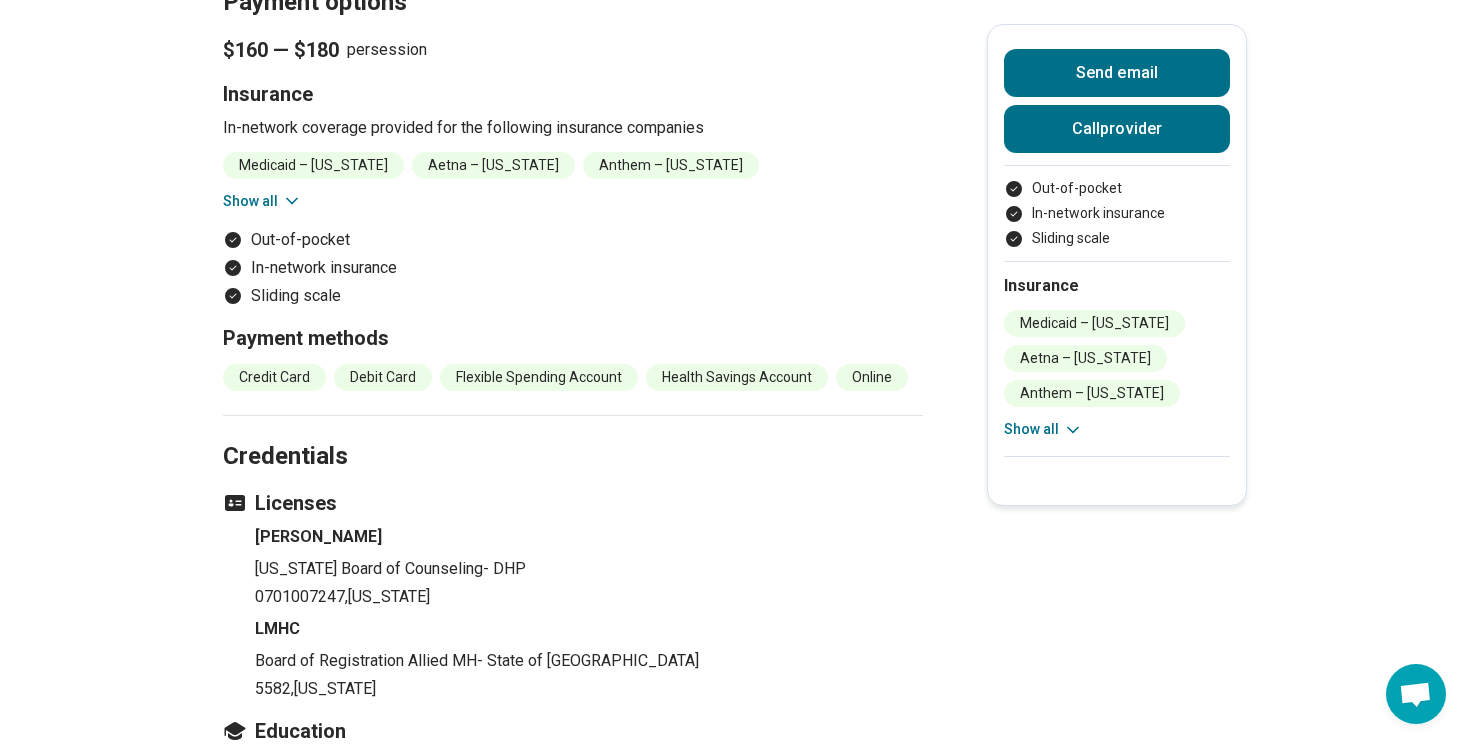 scroll, scrollTop: 1461, scrollLeft: 0, axis: vertical 